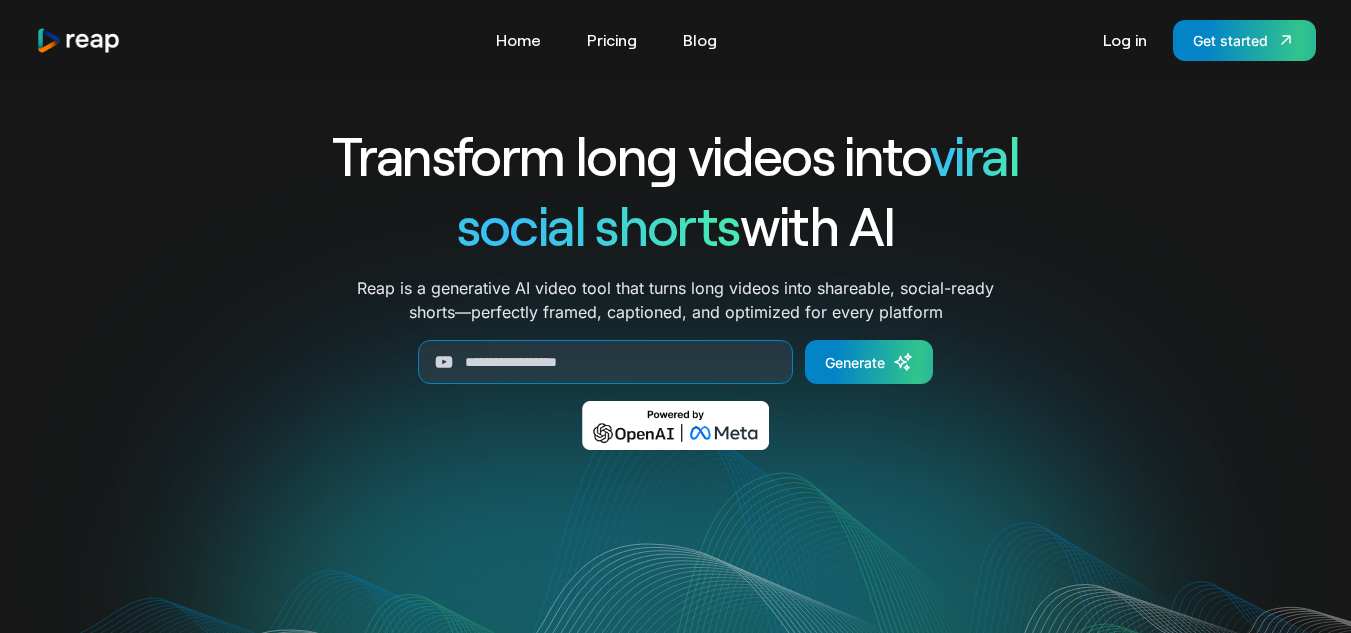 scroll, scrollTop: 86, scrollLeft: 0, axis: vertical 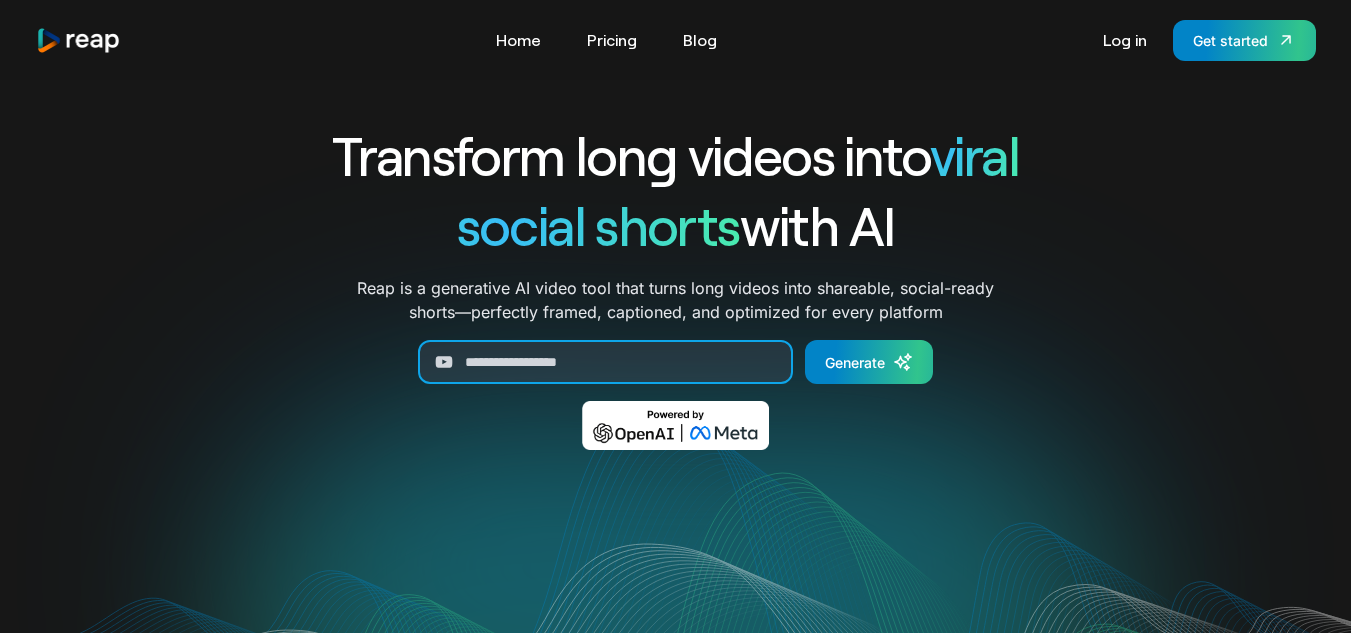 click at bounding box center [605, 362] 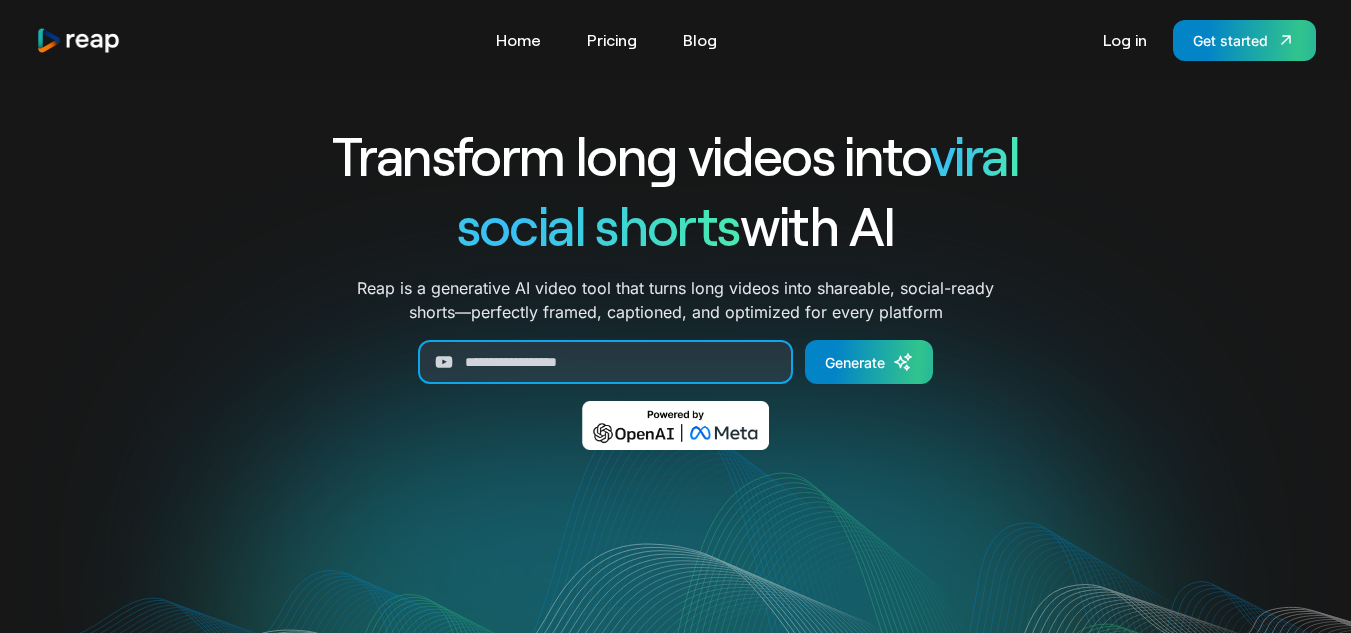 paste on "**********" 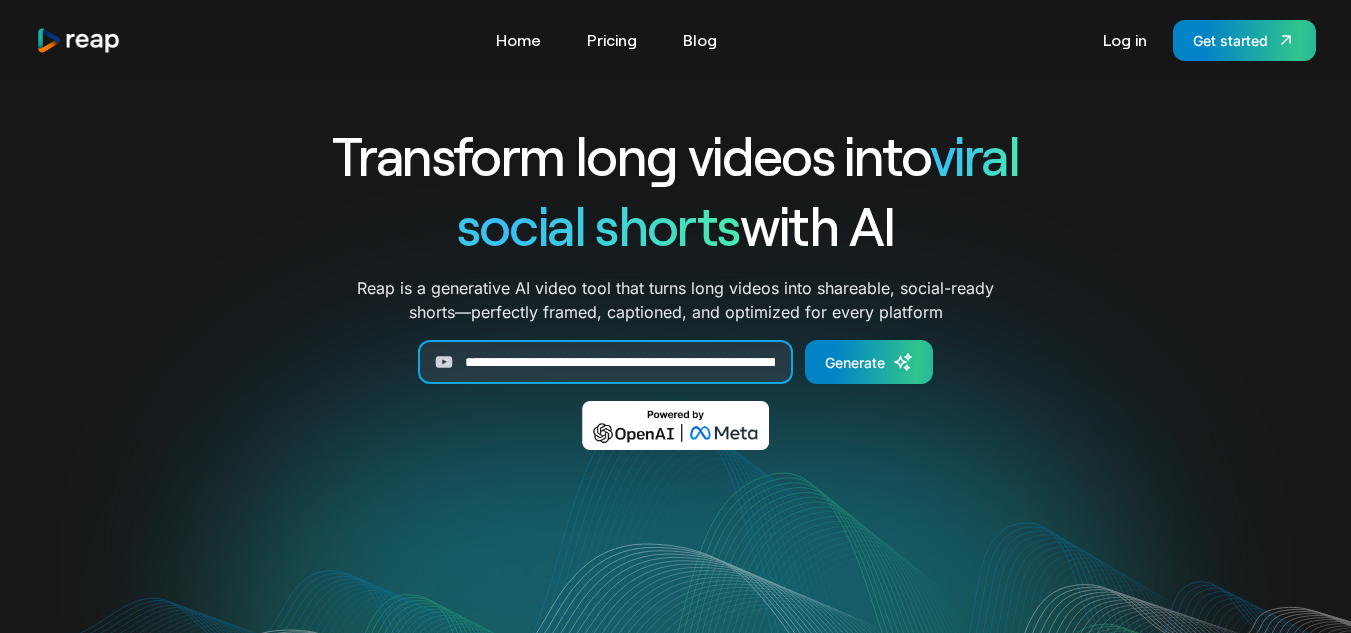 scroll, scrollTop: 0, scrollLeft: 196, axis: horizontal 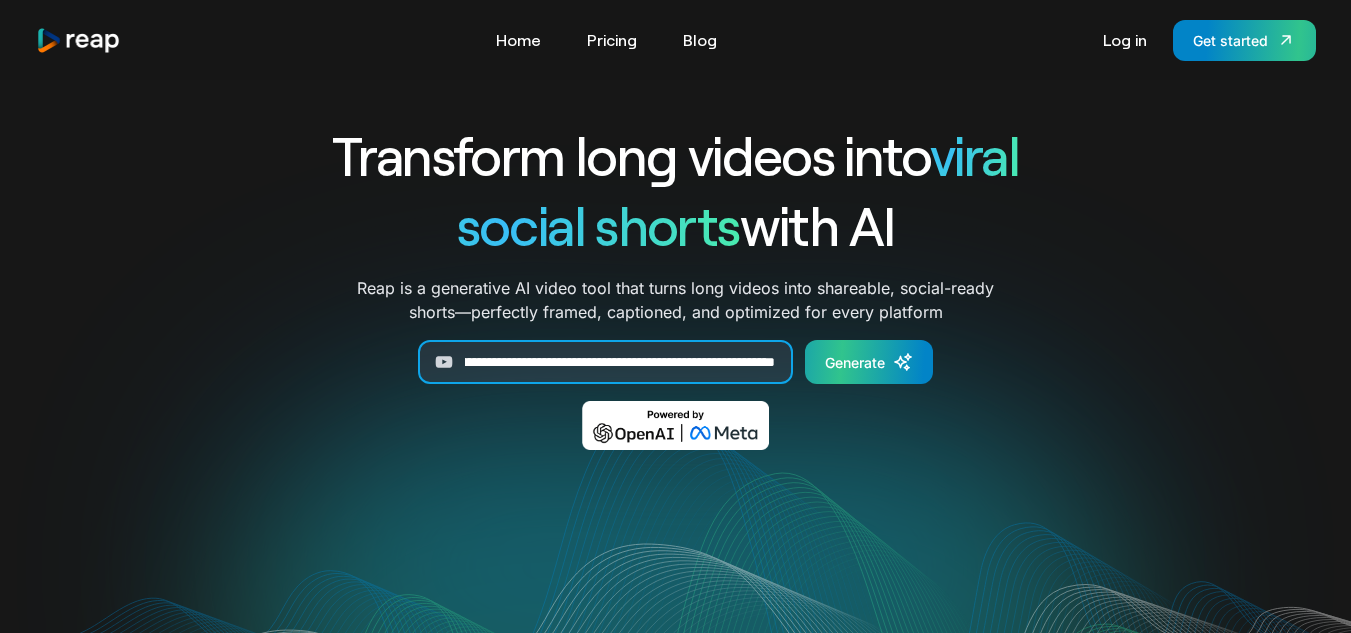 type on "**********" 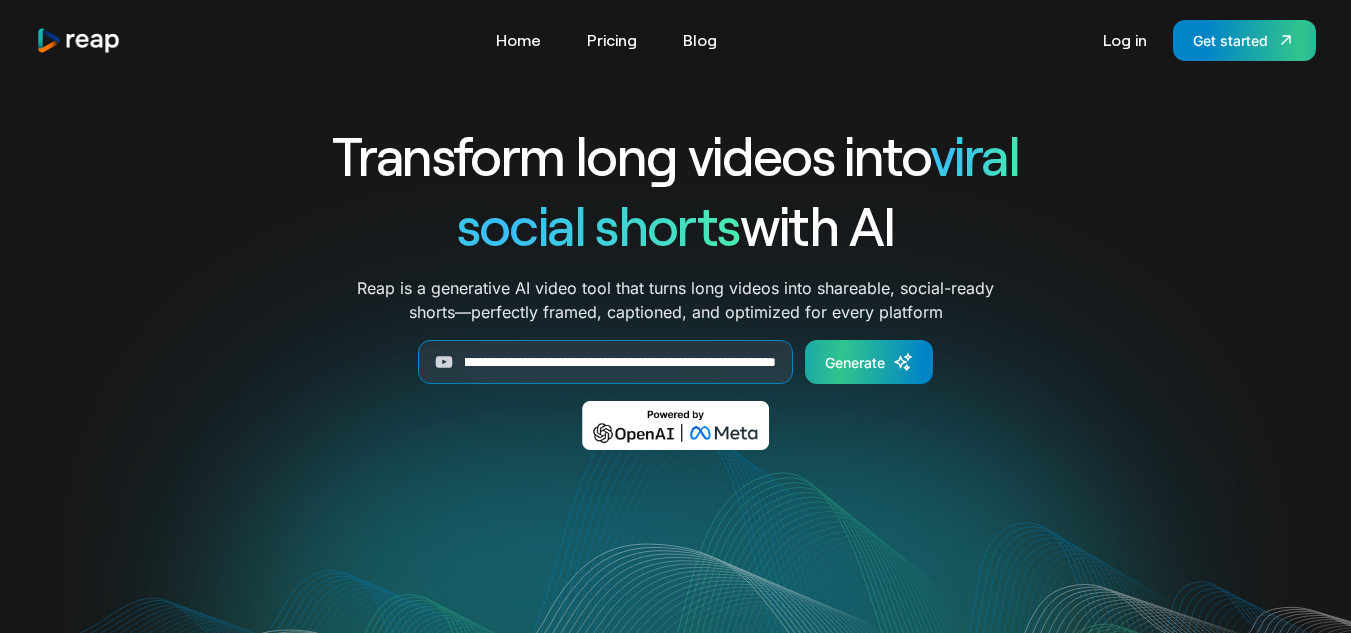 click on "Generate" at bounding box center (869, 362) 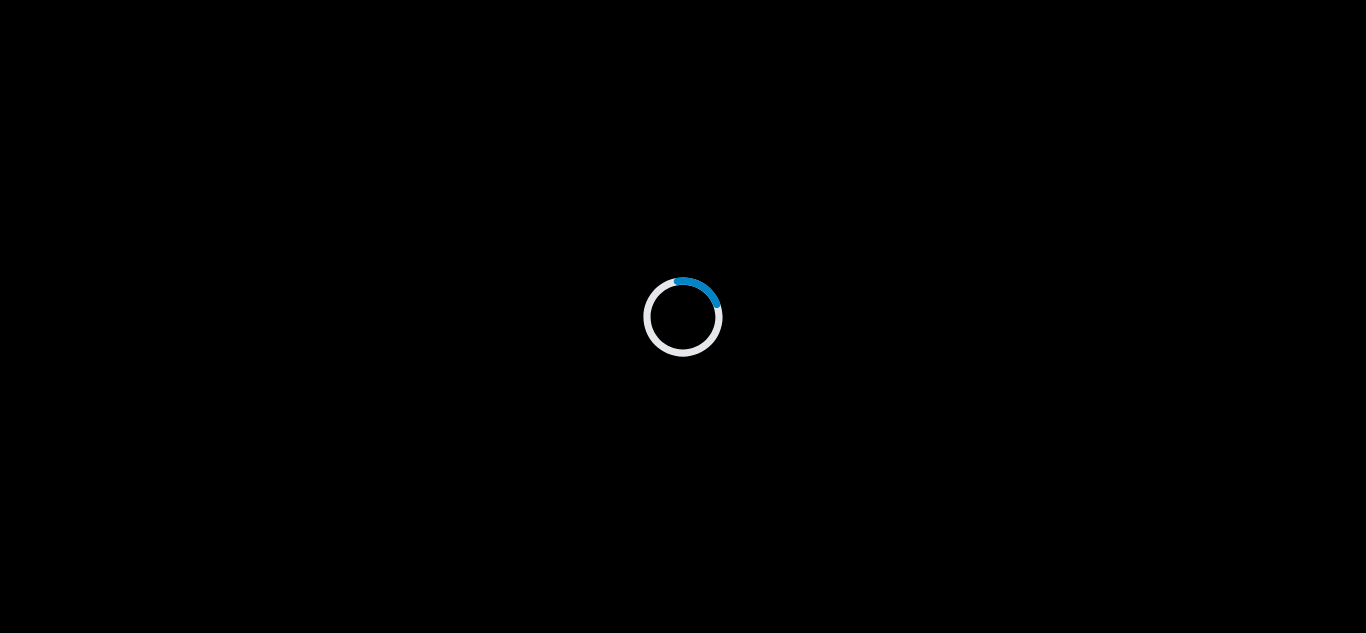 scroll, scrollTop: 0, scrollLeft: 0, axis: both 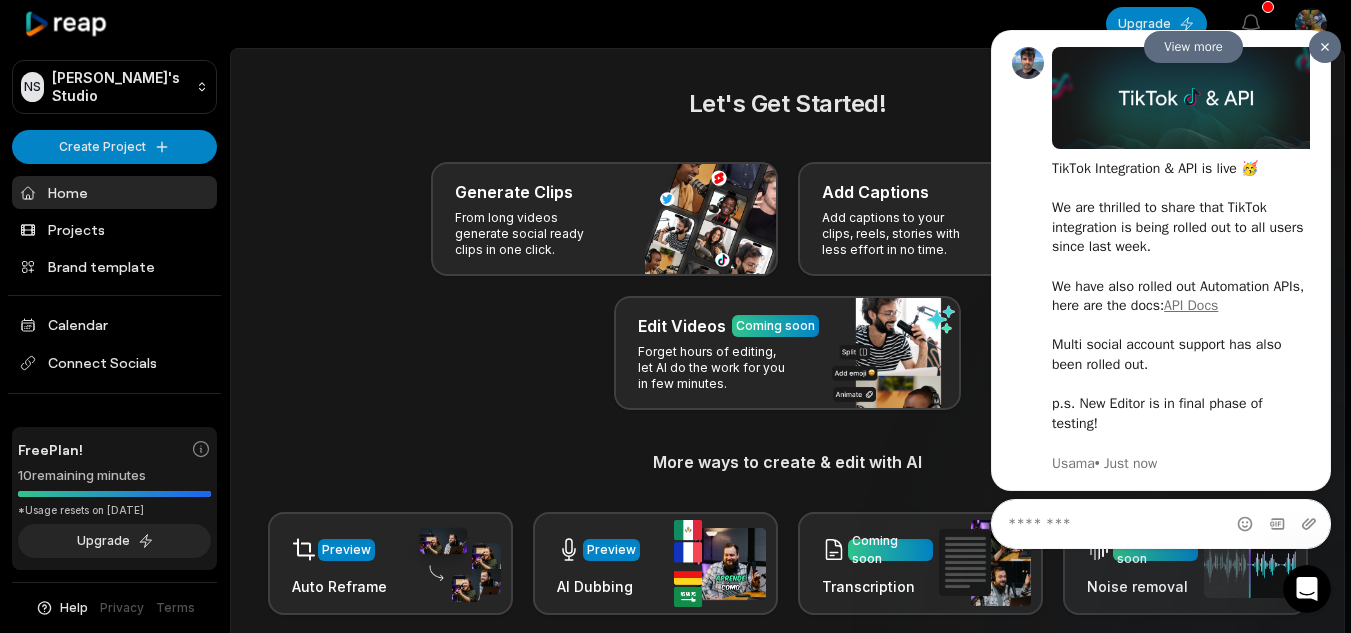 click at bounding box center (1325, 47) 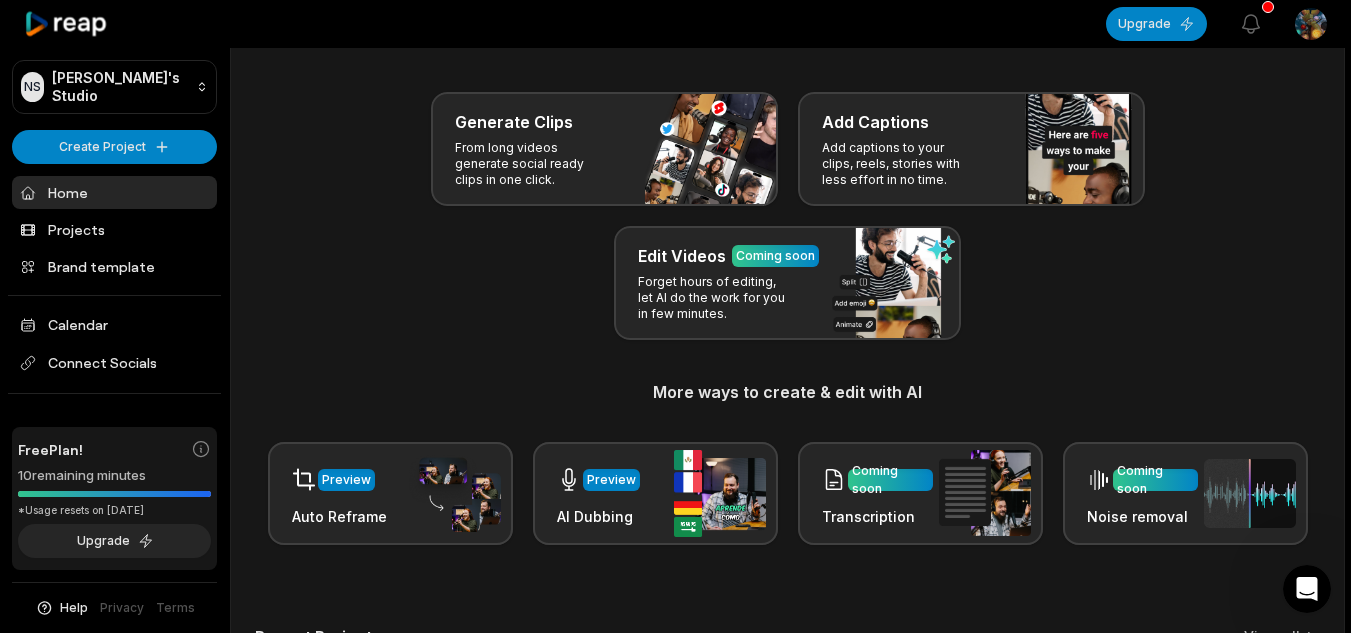 scroll, scrollTop: 0, scrollLeft: 0, axis: both 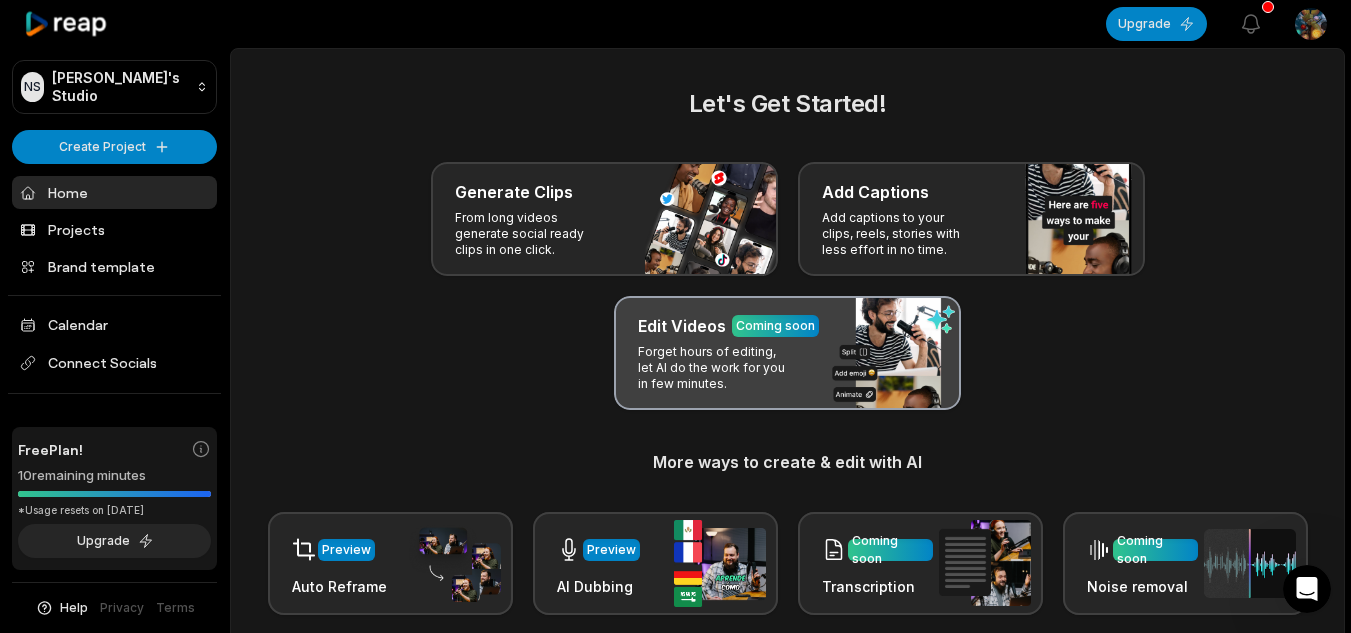 click on "Edit Videos Coming soon Forget hours of editing, let AI do the work for you in few minutes." at bounding box center [787, 353] 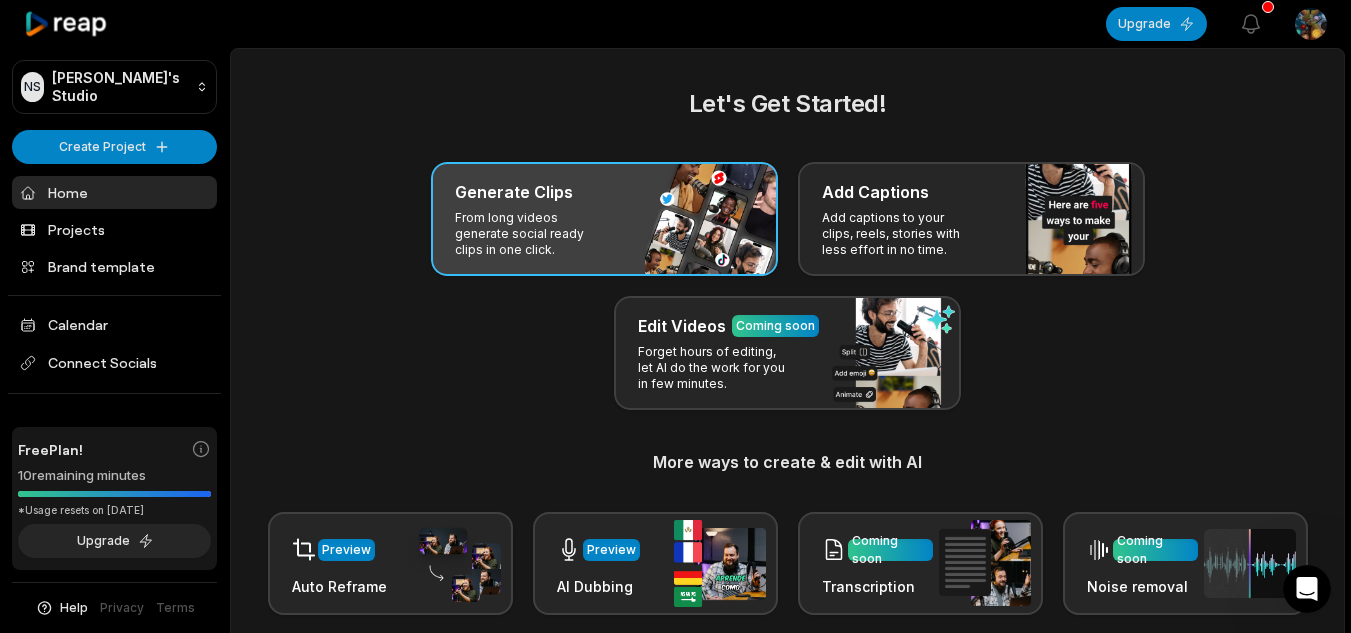 click on "From long videos generate social ready clips in one click." at bounding box center (532, 234) 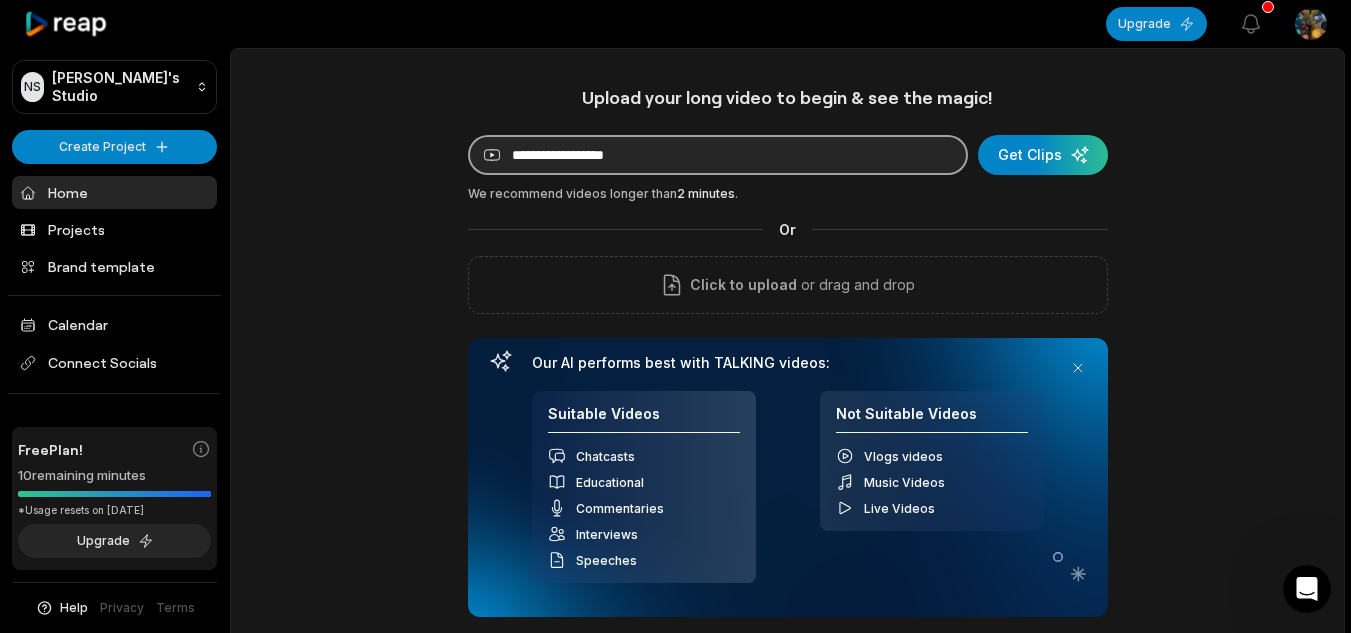 click at bounding box center (718, 155) 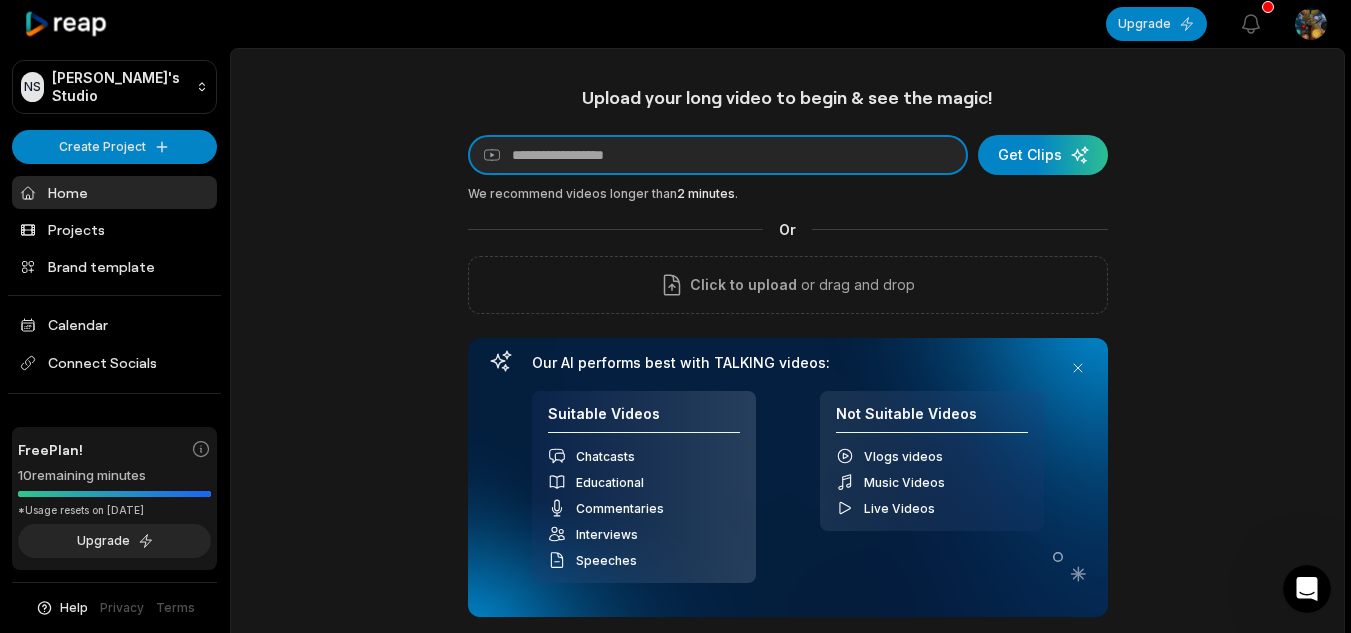 paste on "**********" 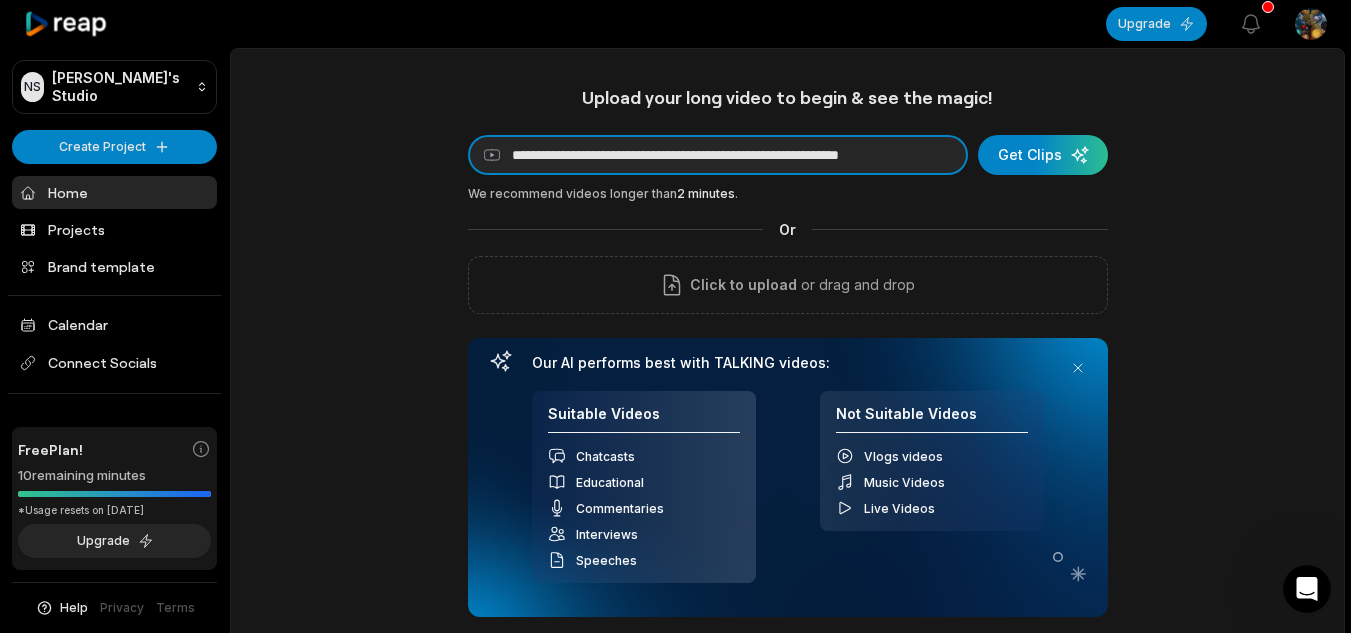scroll, scrollTop: 0, scrollLeft: 58, axis: horizontal 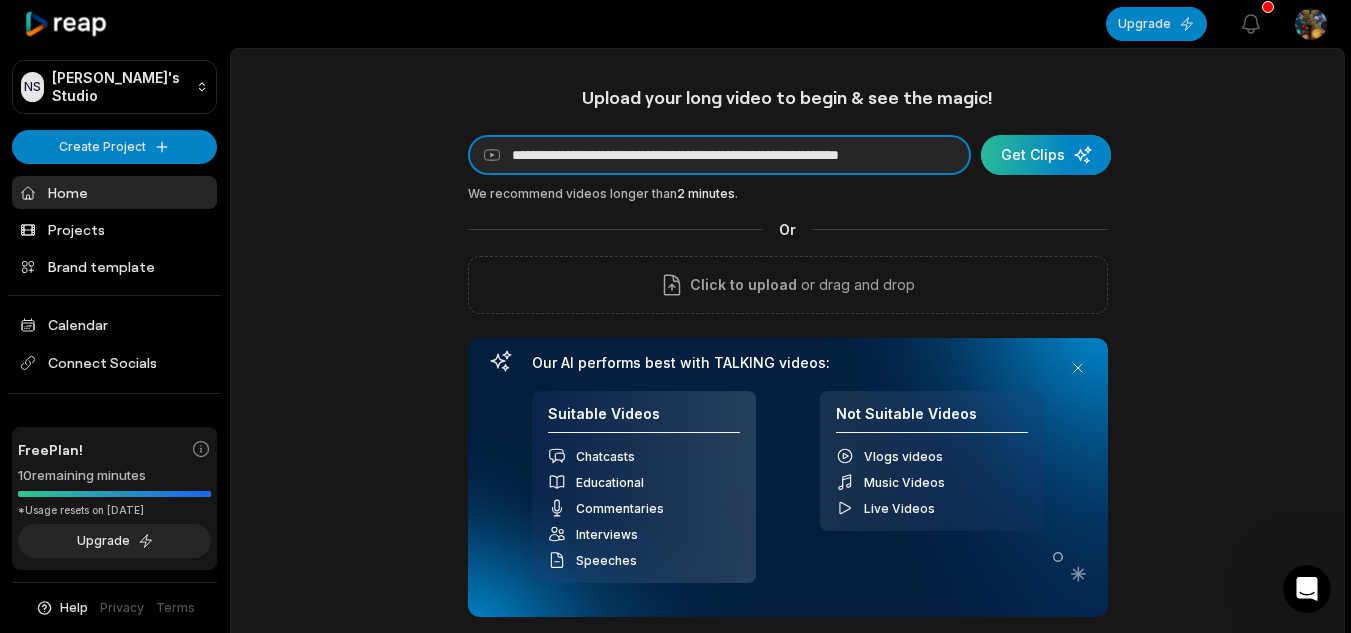 type on "**********" 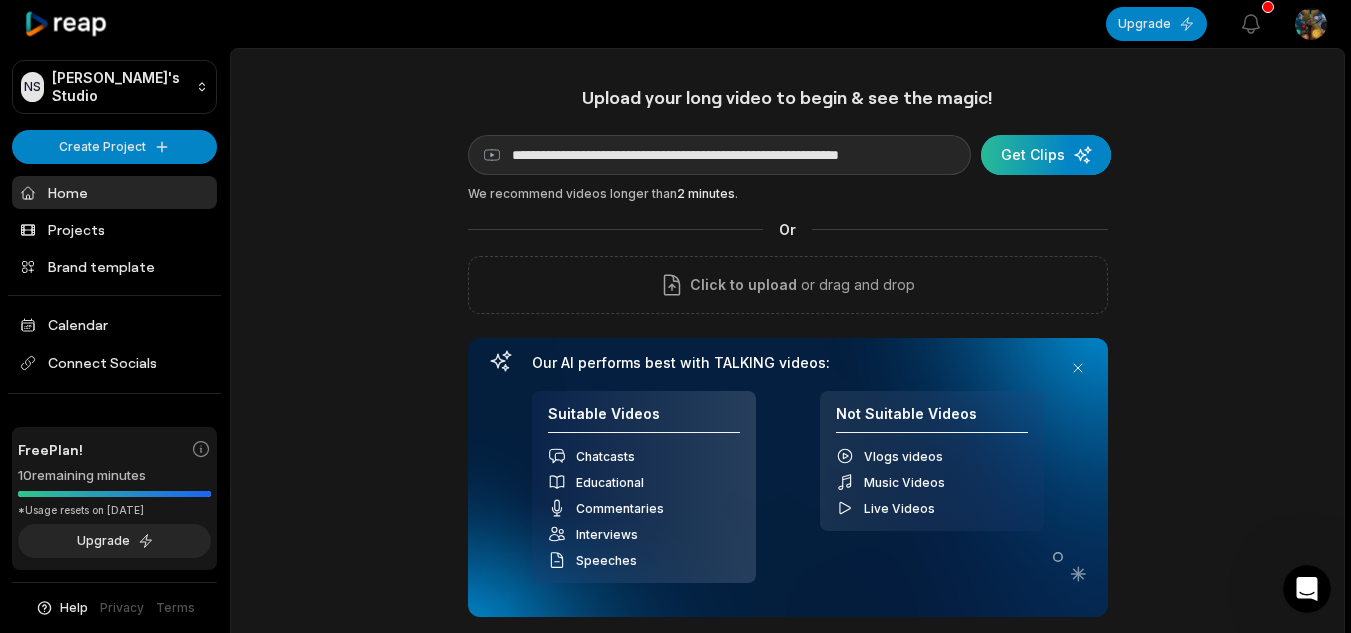 scroll, scrollTop: 0, scrollLeft: 0, axis: both 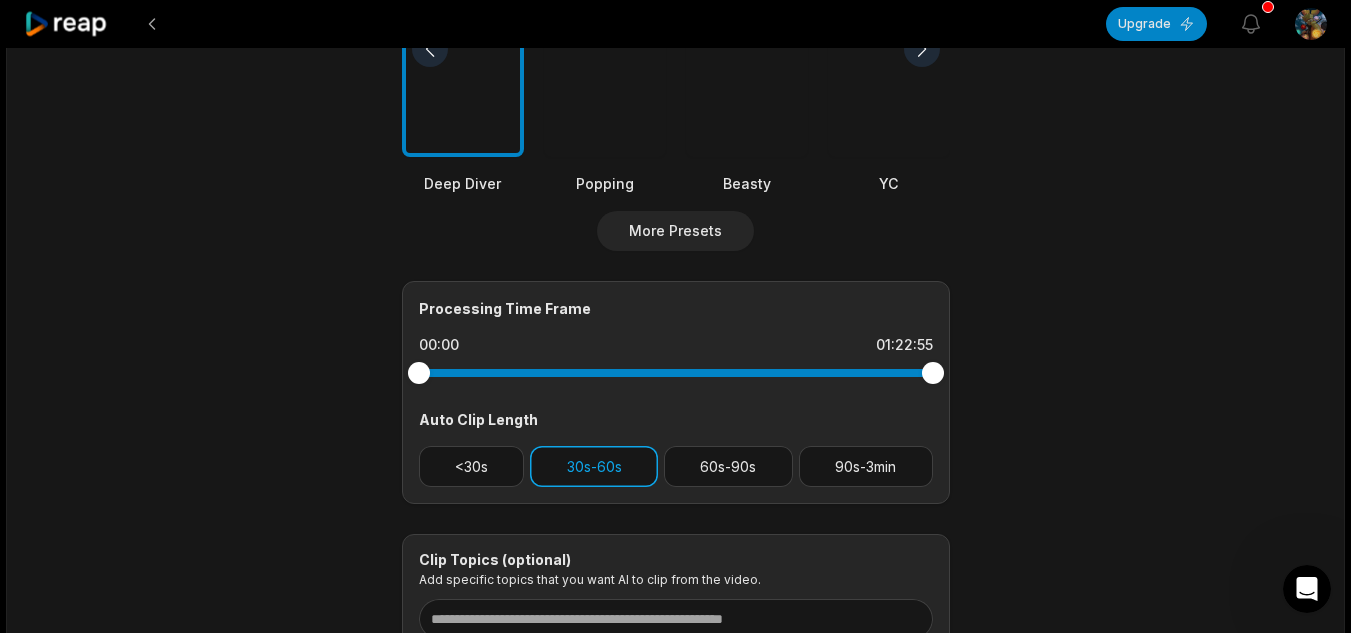 click on "30s-60s" at bounding box center [594, 466] 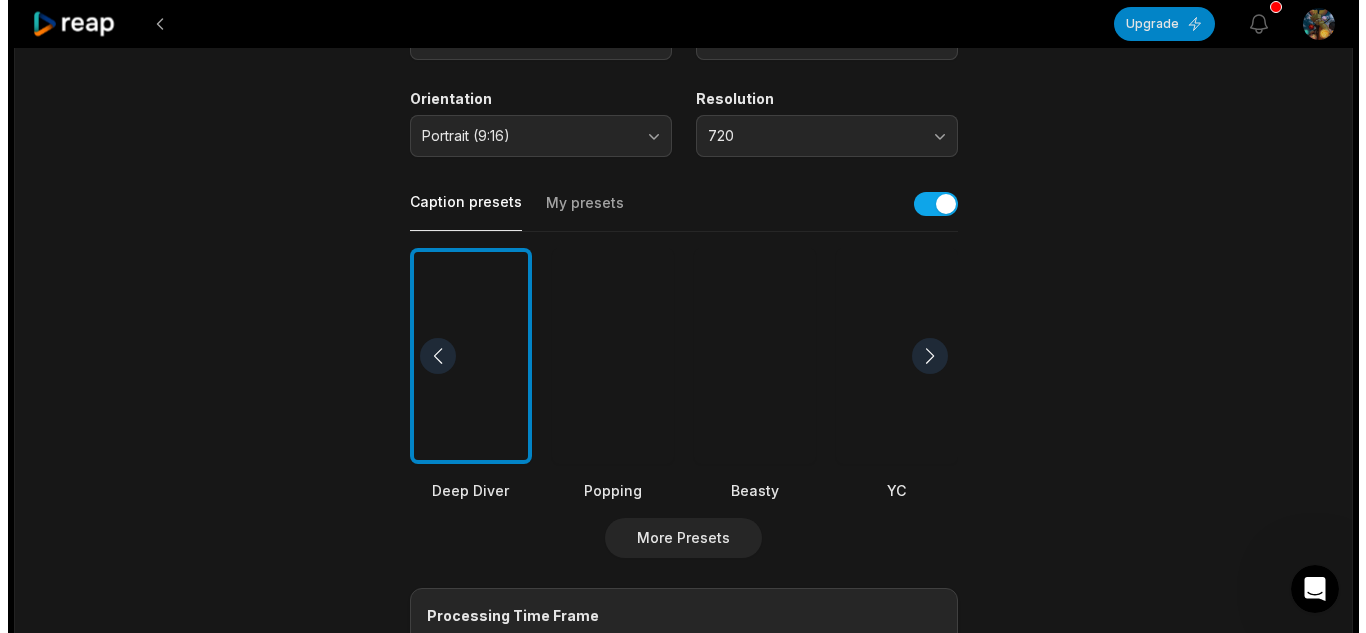 scroll, scrollTop: 500, scrollLeft: 0, axis: vertical 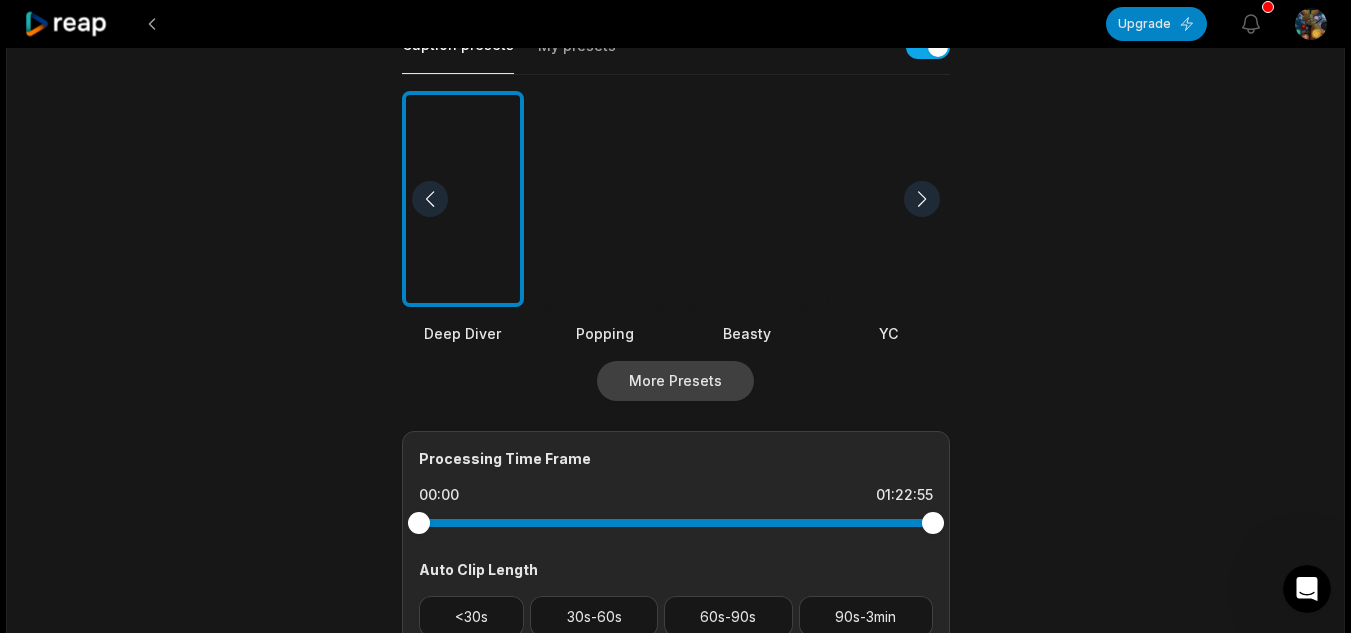 click on "More Presets" at bounding box center (675, 381) 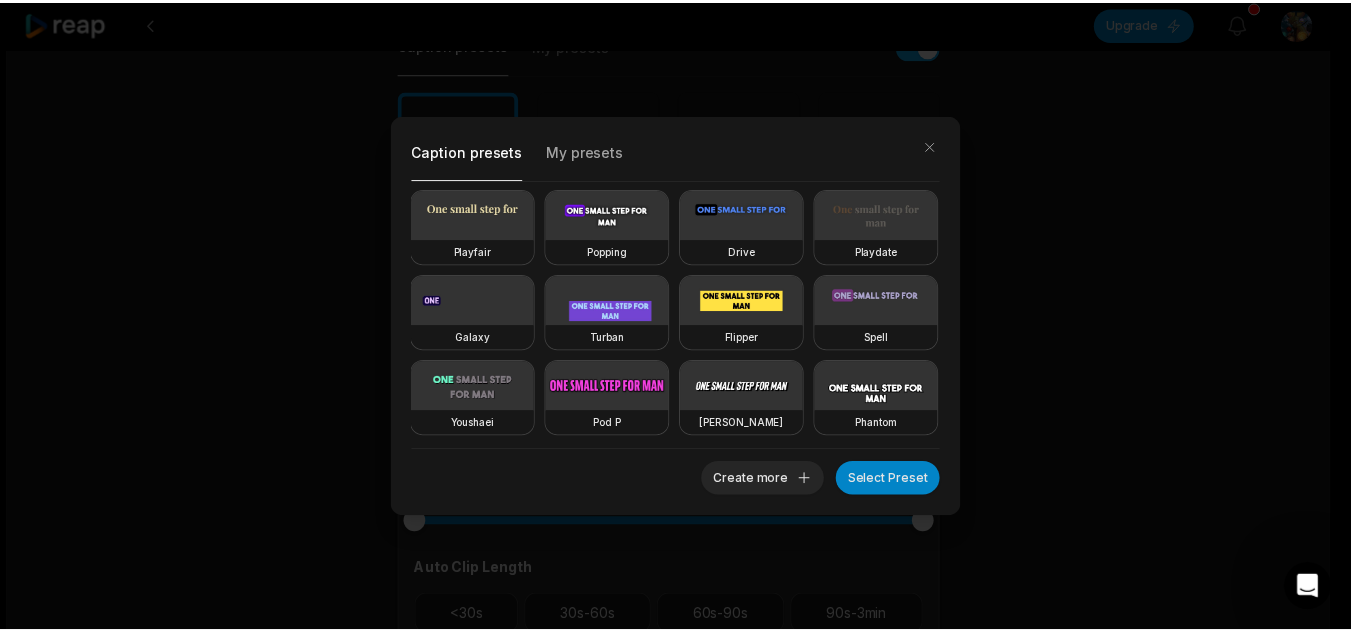 scroll, scrollTop: 347, scrollLeft: 0, axis: vertical 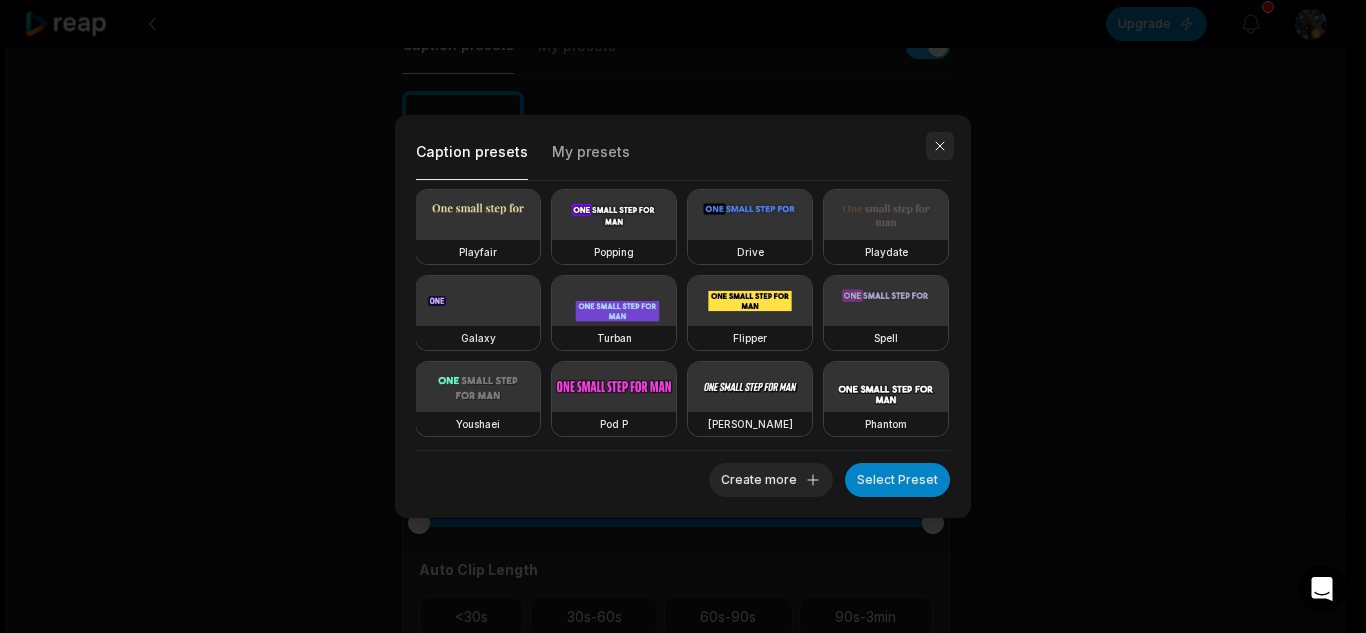 click at bounding box center (940, 146) 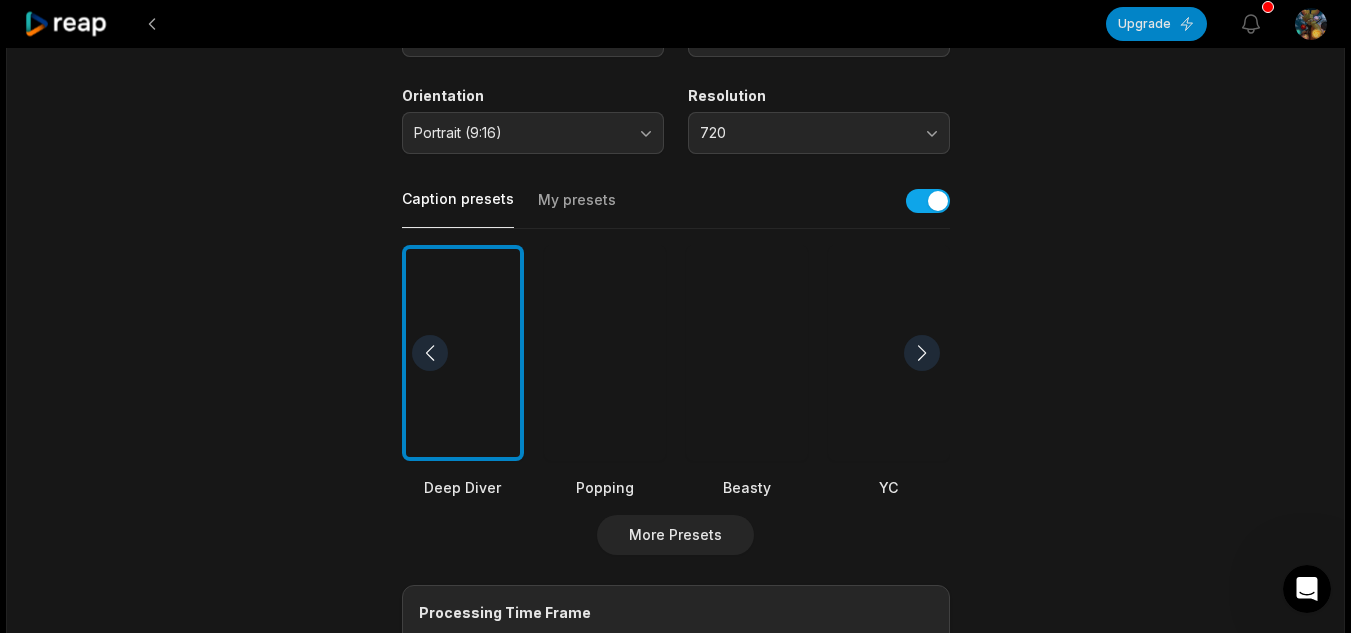 scroll, scrollTop: 167, scrollLeft: 0, axis: vertical 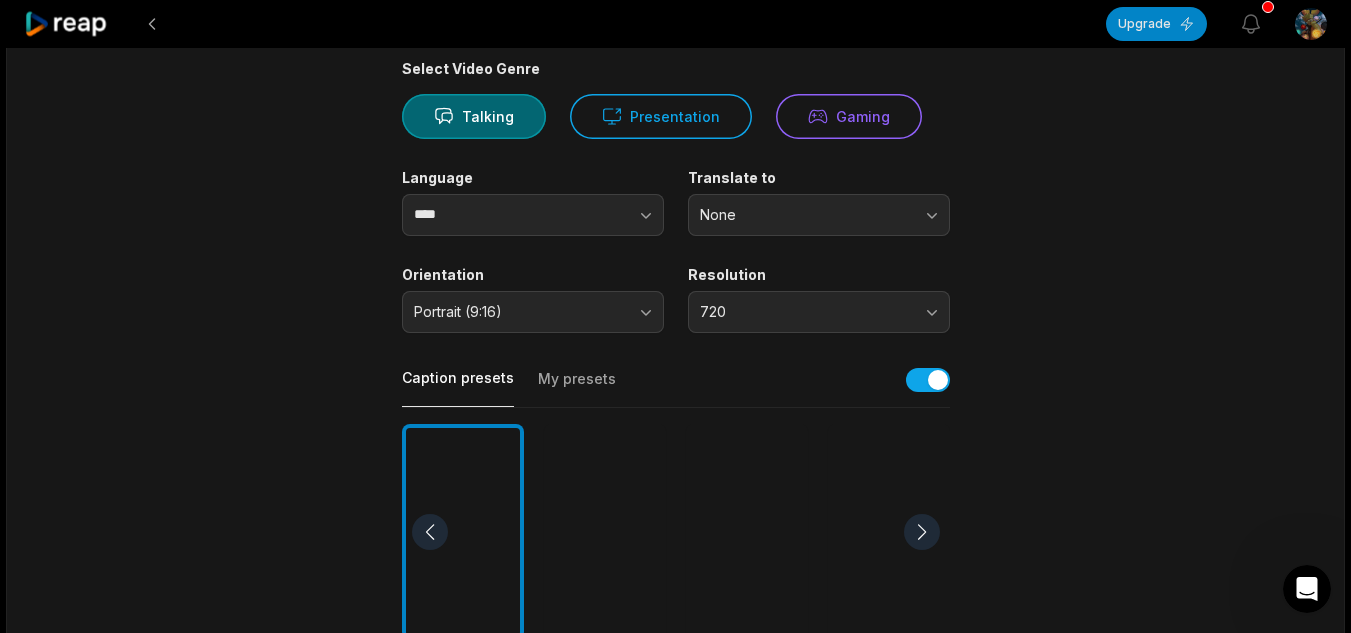 click on "My presets" at bounding box center (577, 388) 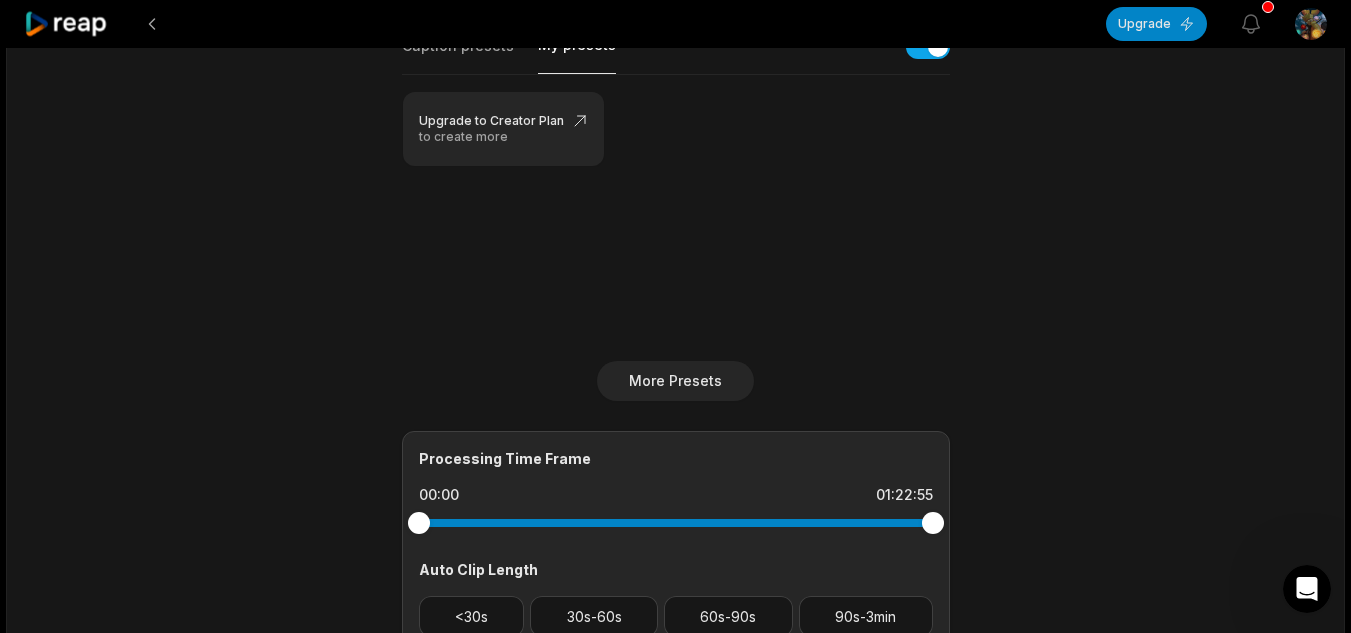 scroll, scrollTop: 167, scrollLeft: 0, axis: vertical 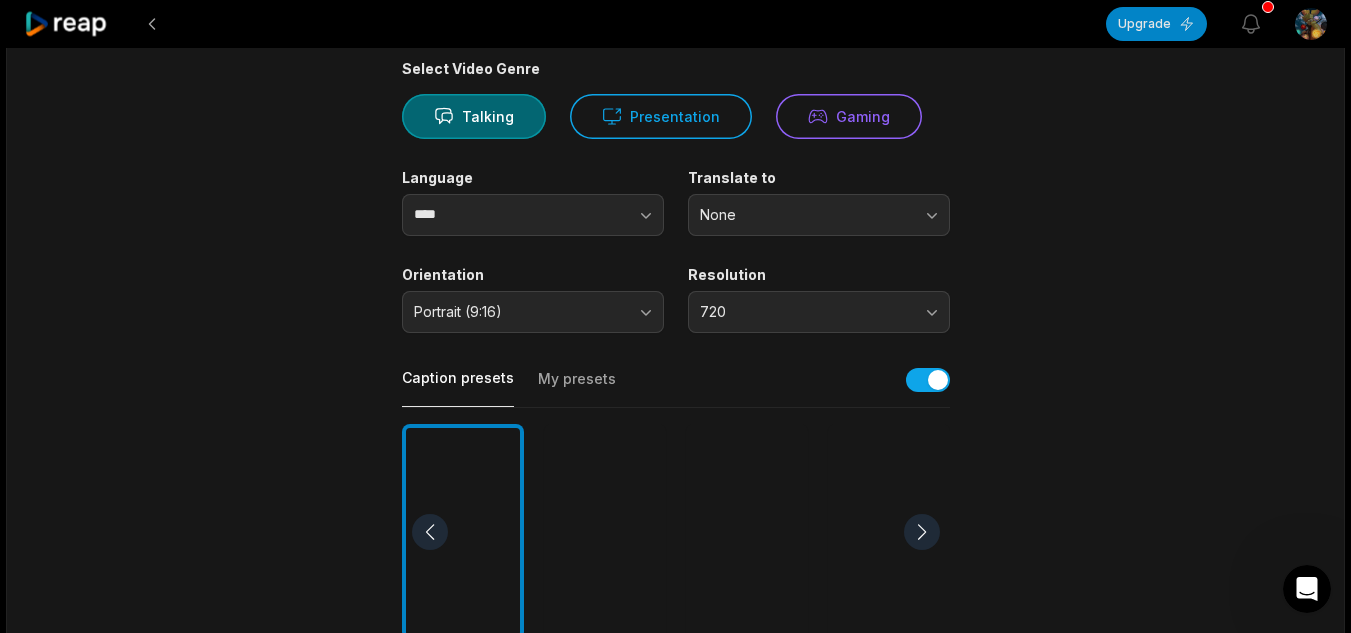 click on "Caption presets" at bounding box center (458, 387) 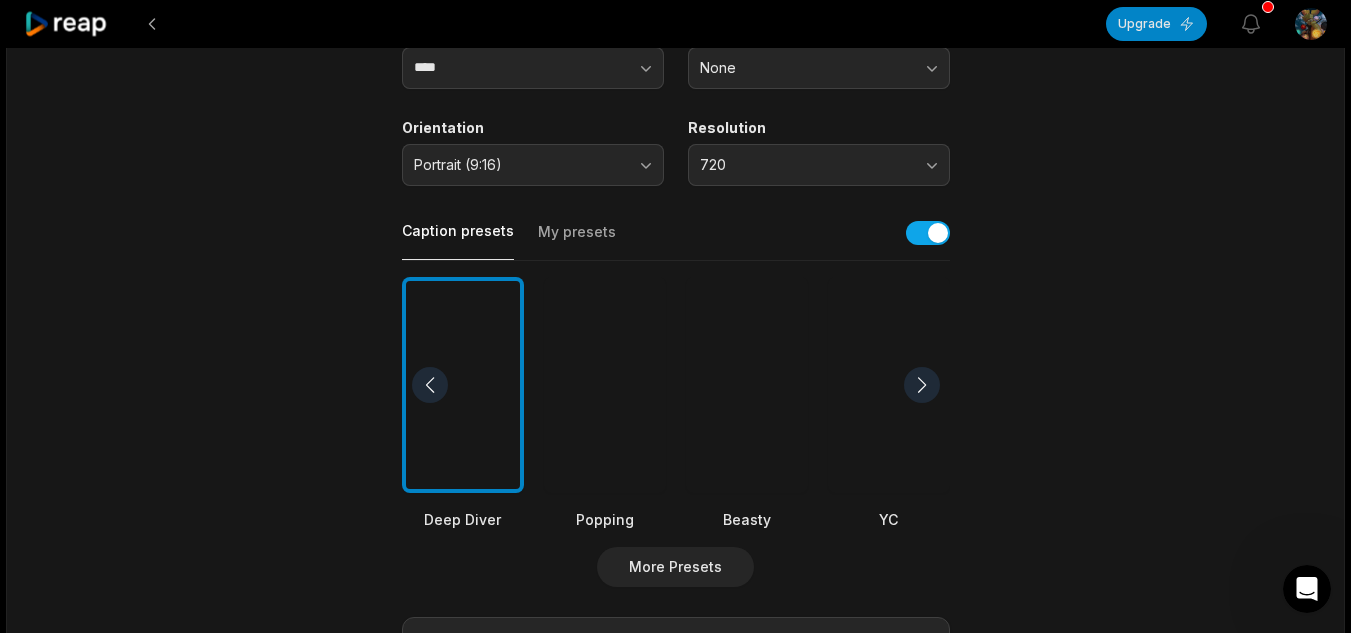 scroll, scrollTop: 333, scrollLeft: 0, axis: vertical 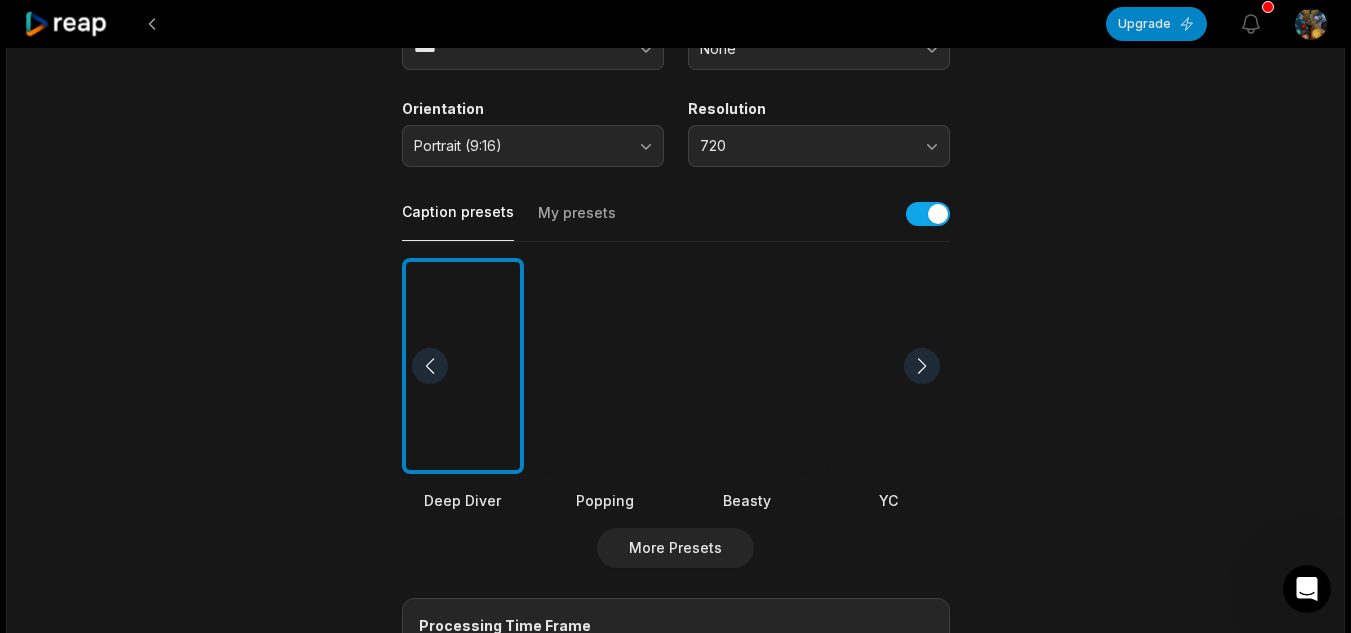 click at bounding box center [605, 366] 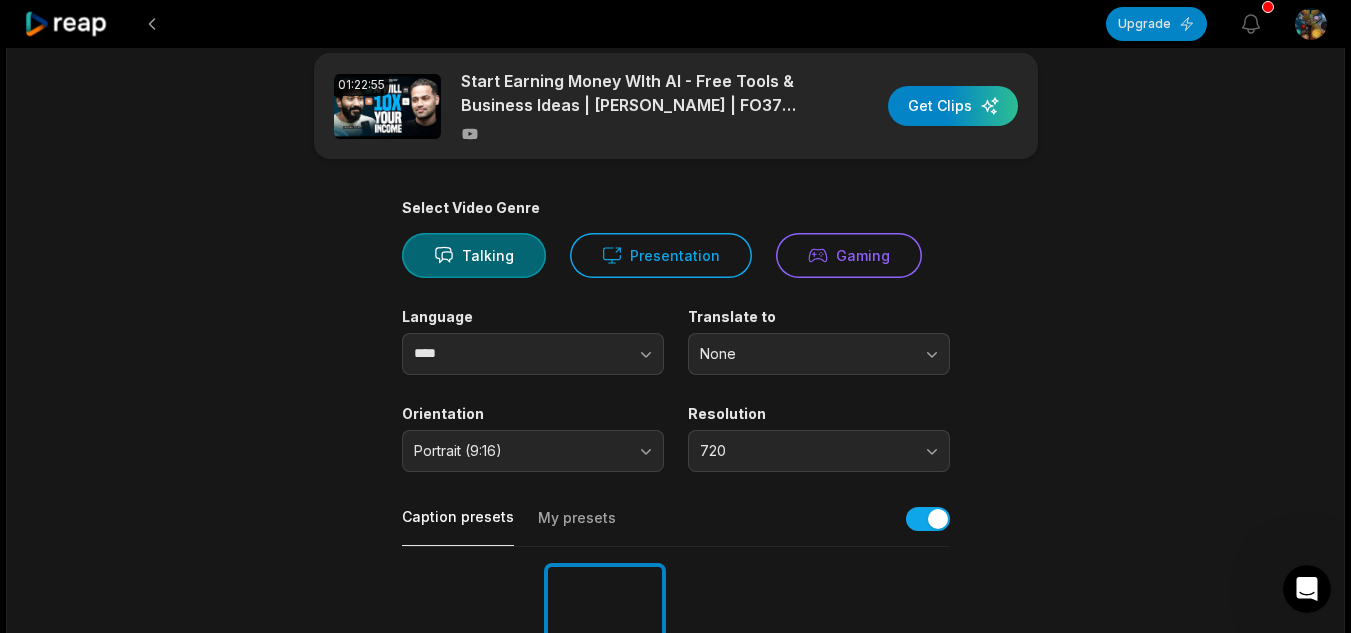 scroll, scrollTop: 0, scrollLeft: 0, axis: both 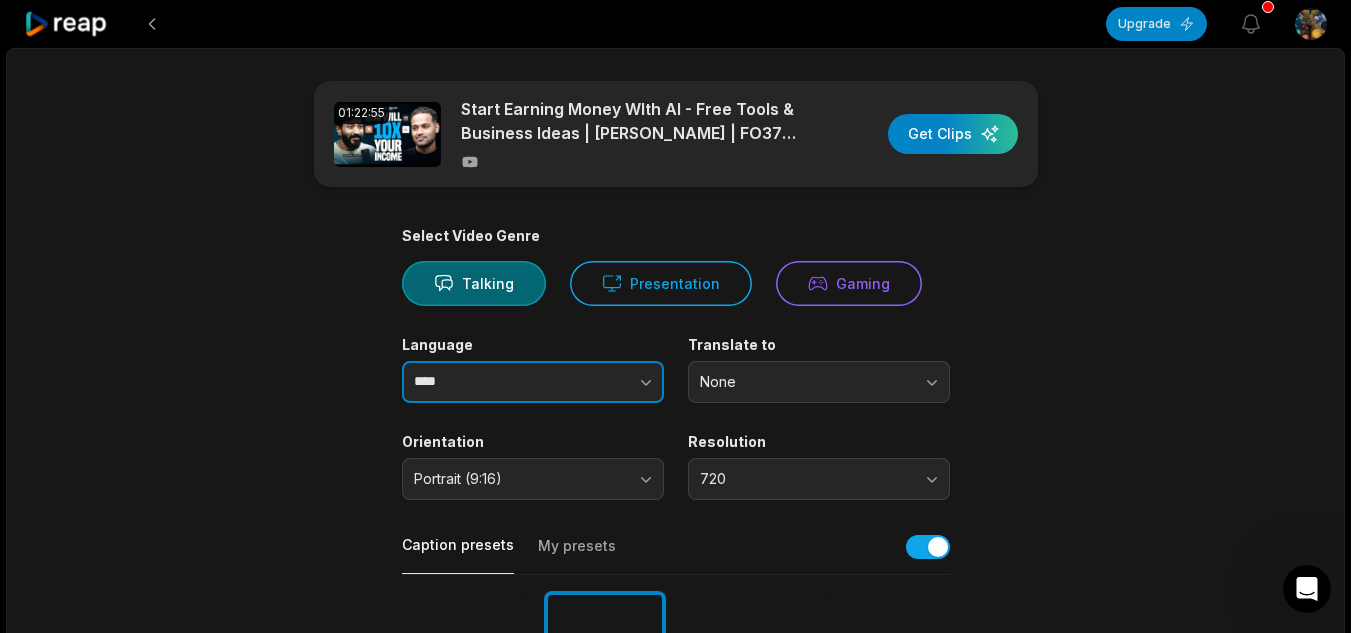 click at bounding box center (606, 382) 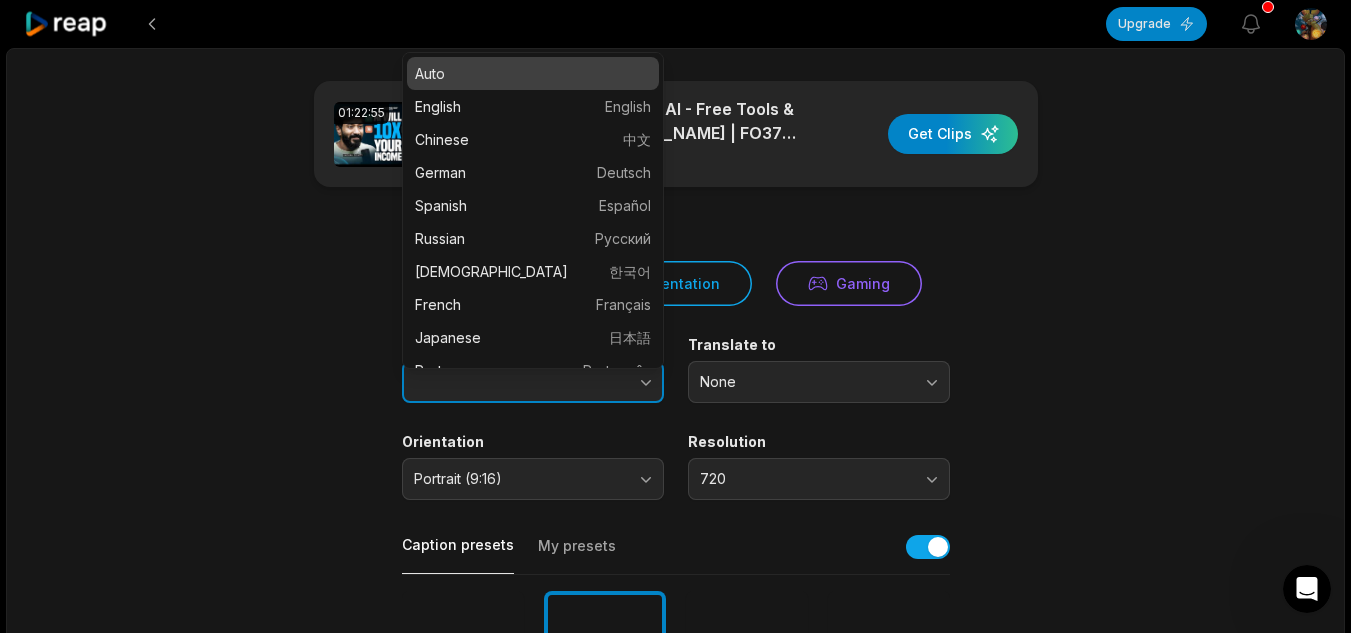 type on "****" 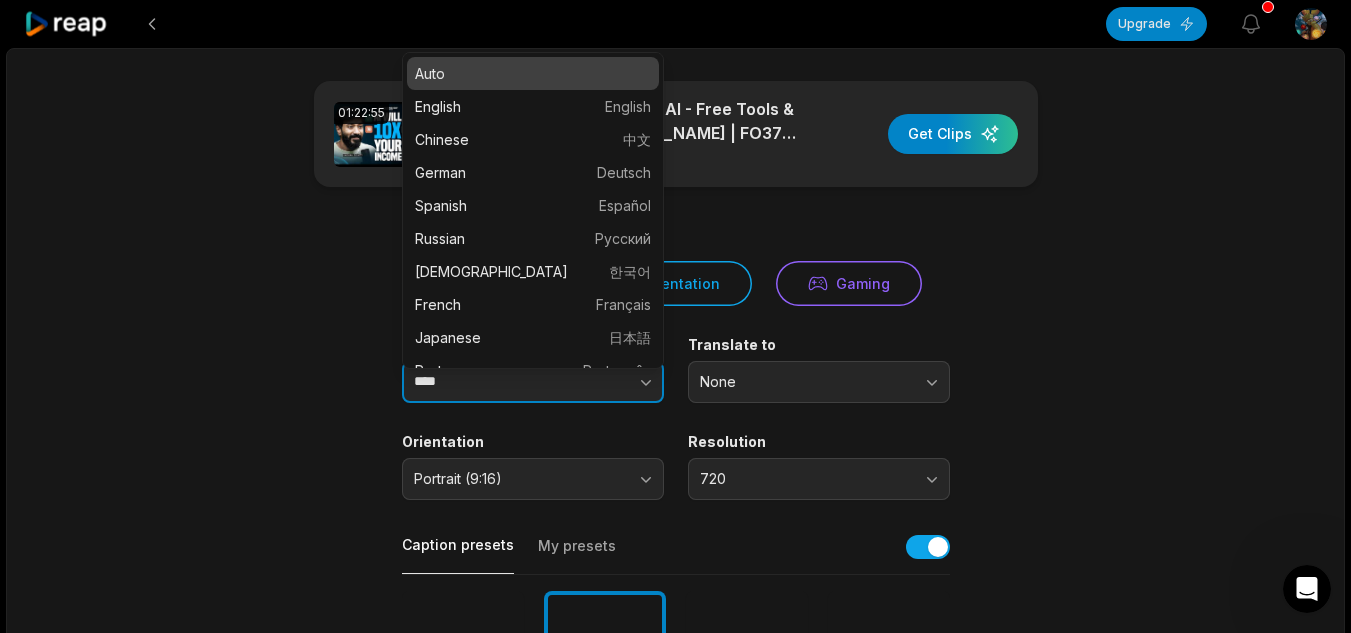click at bounding box center (606, 382) 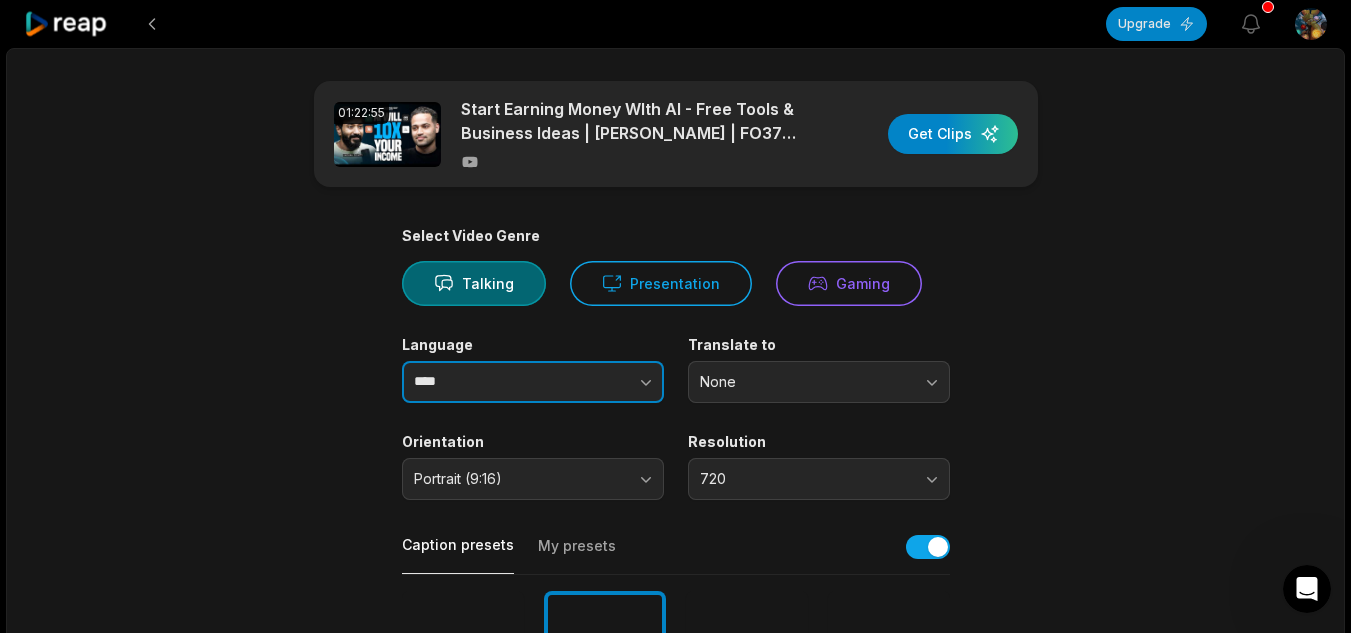 click at bounding box center [606, 382] 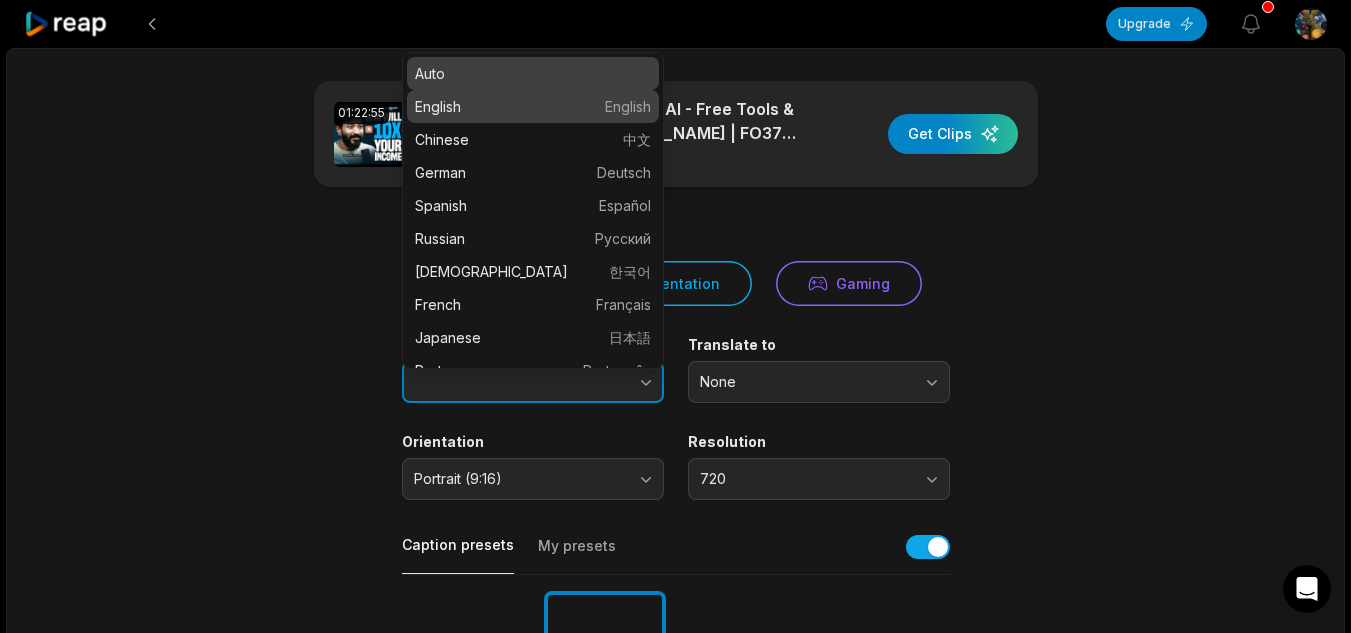 type on "*******" 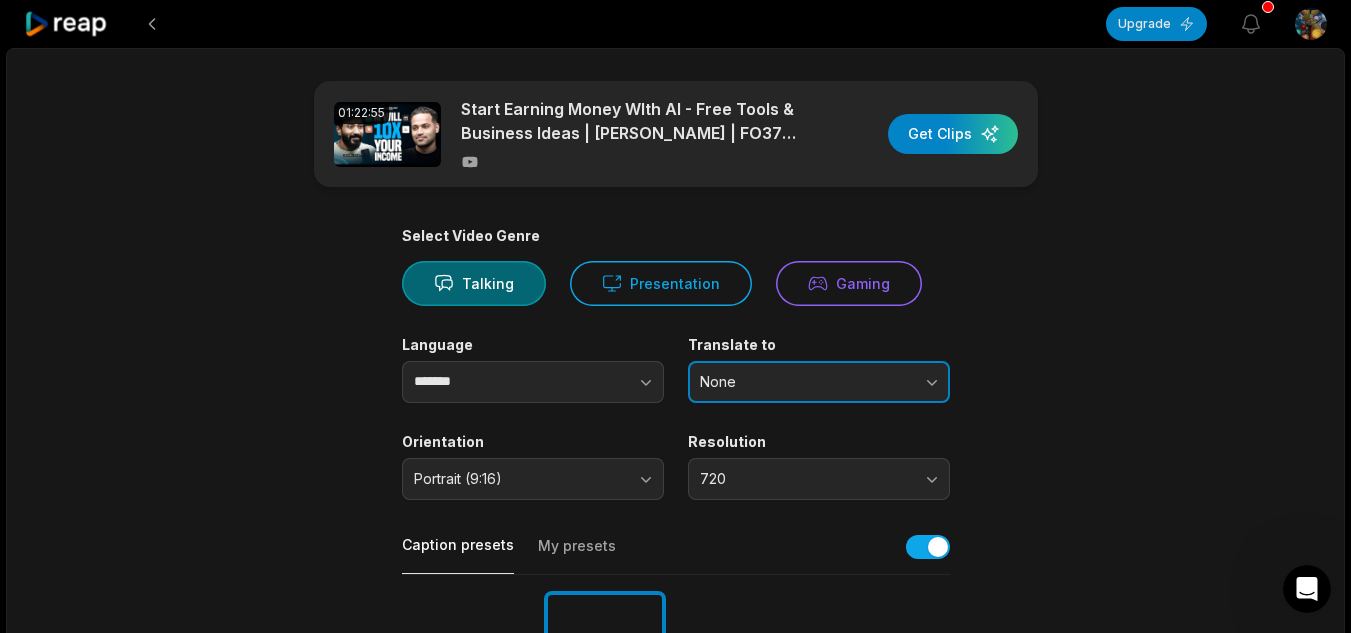 click on "None" at bounding box center [805, 382] 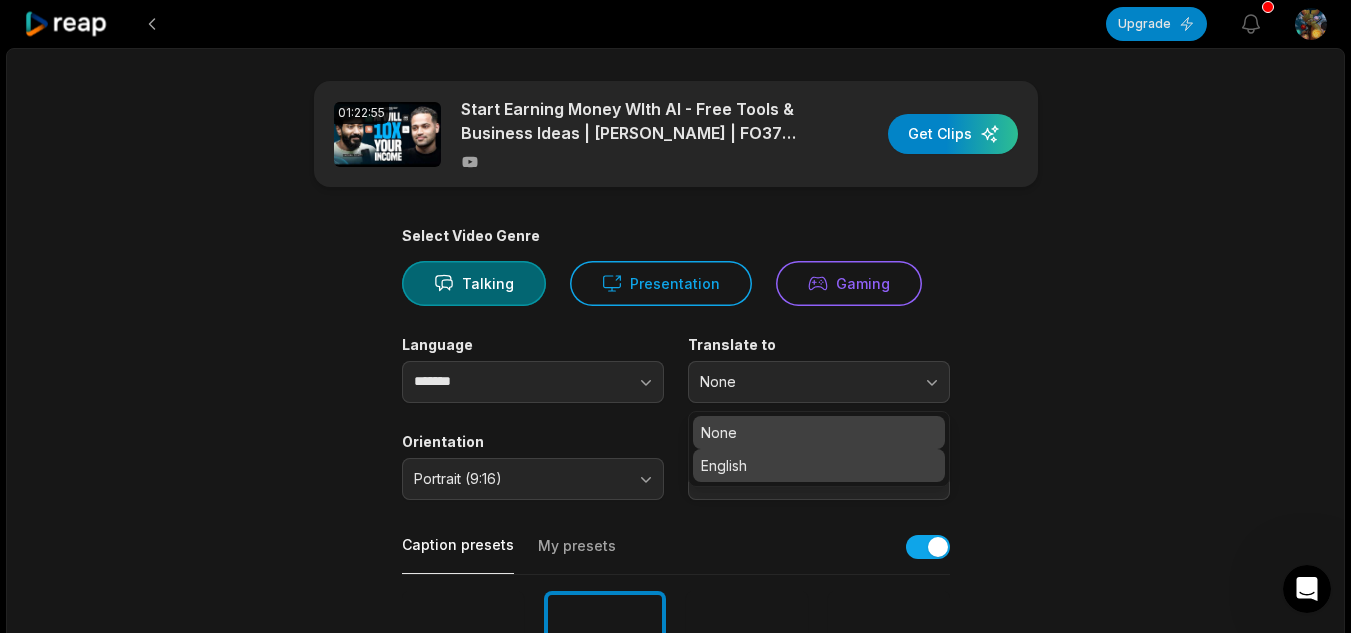 click on "English" at bounding box center [819, 465] 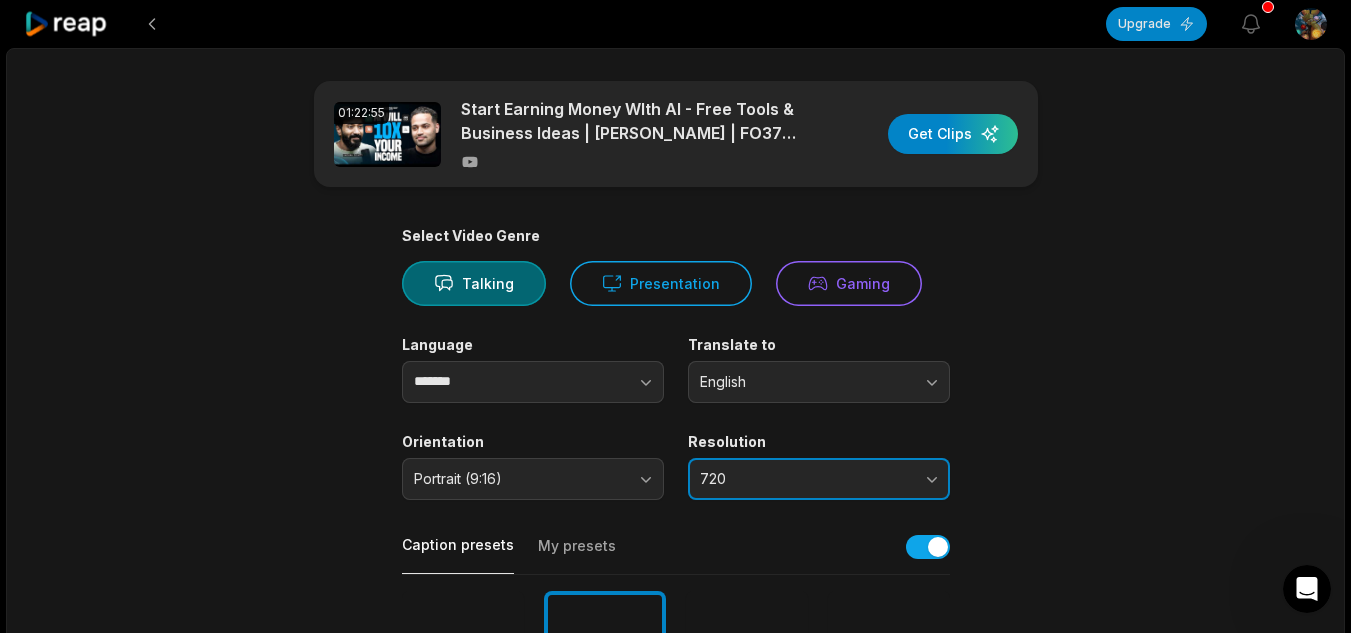click on "720" at bounding box center (805, 479) 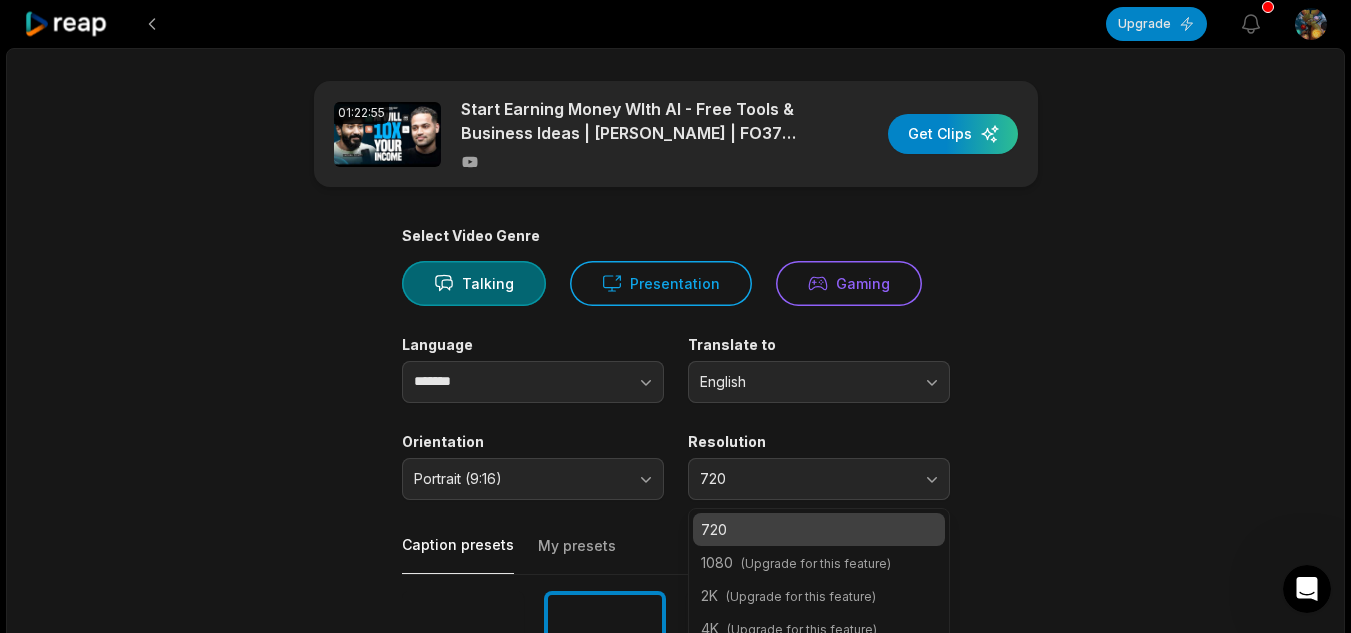 scroll, scrollTop: 167, scrollLeft: 0, axis: vertical 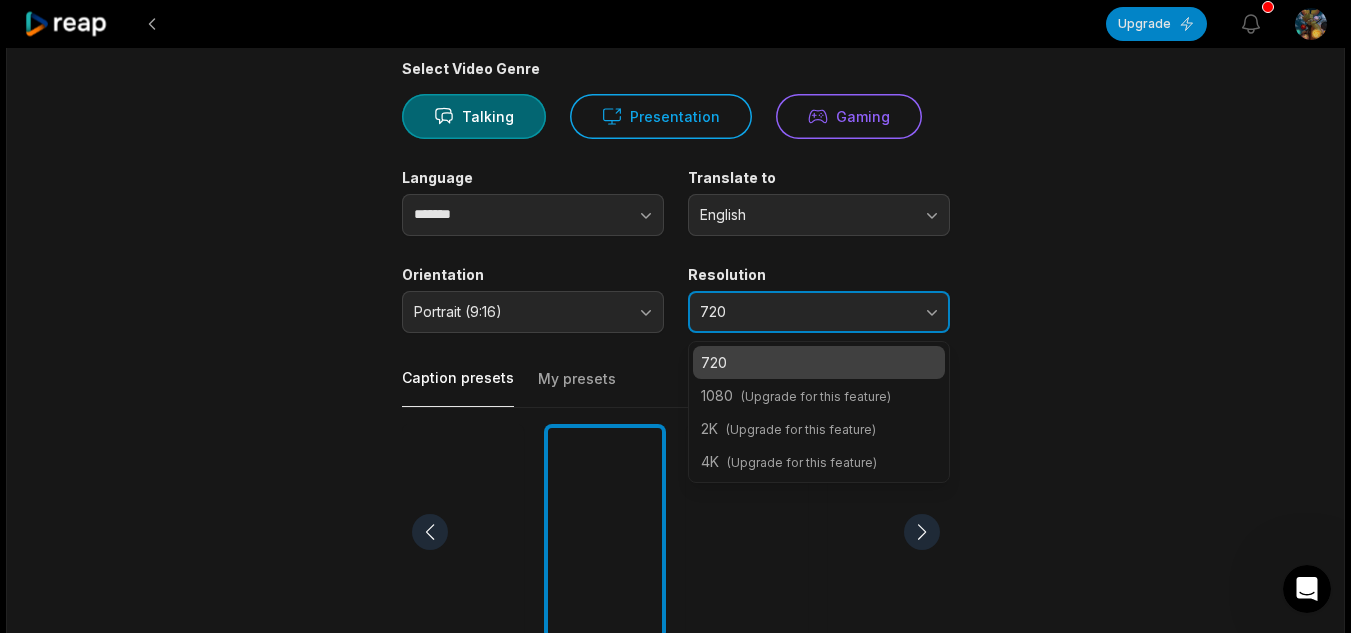 click on "720" at bounding box center [819, 312] 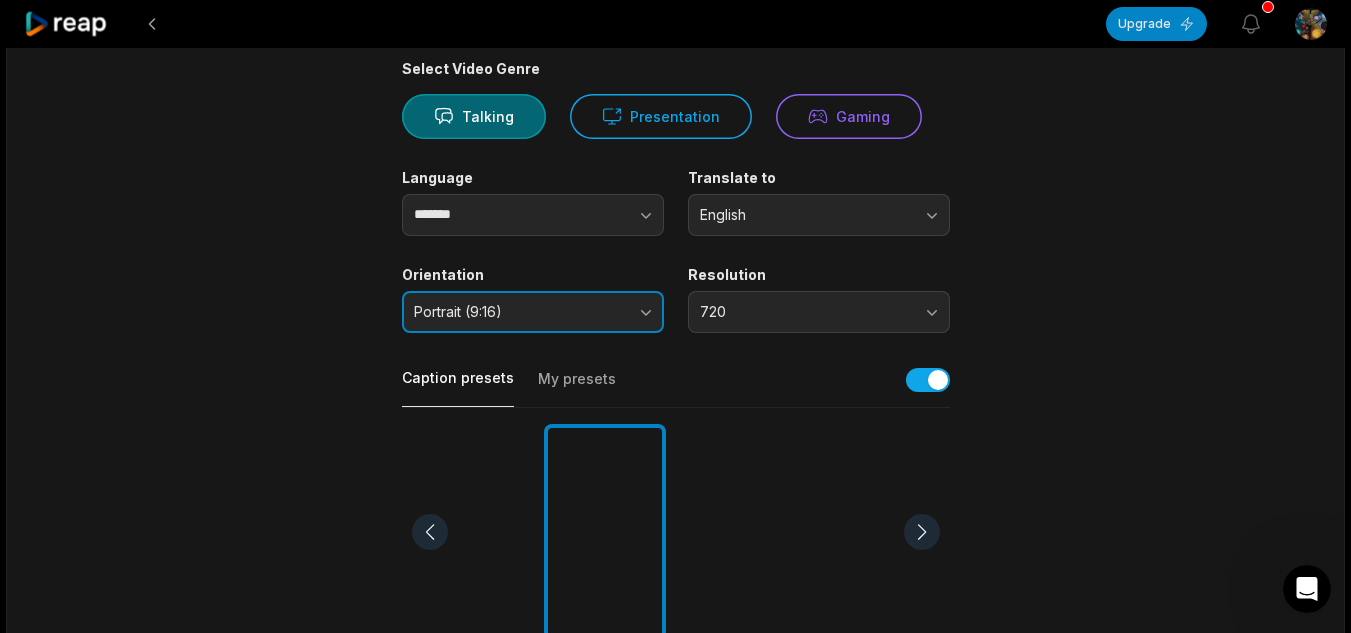 click on "Portrait (9:16)" at bounding box center [533, 312] 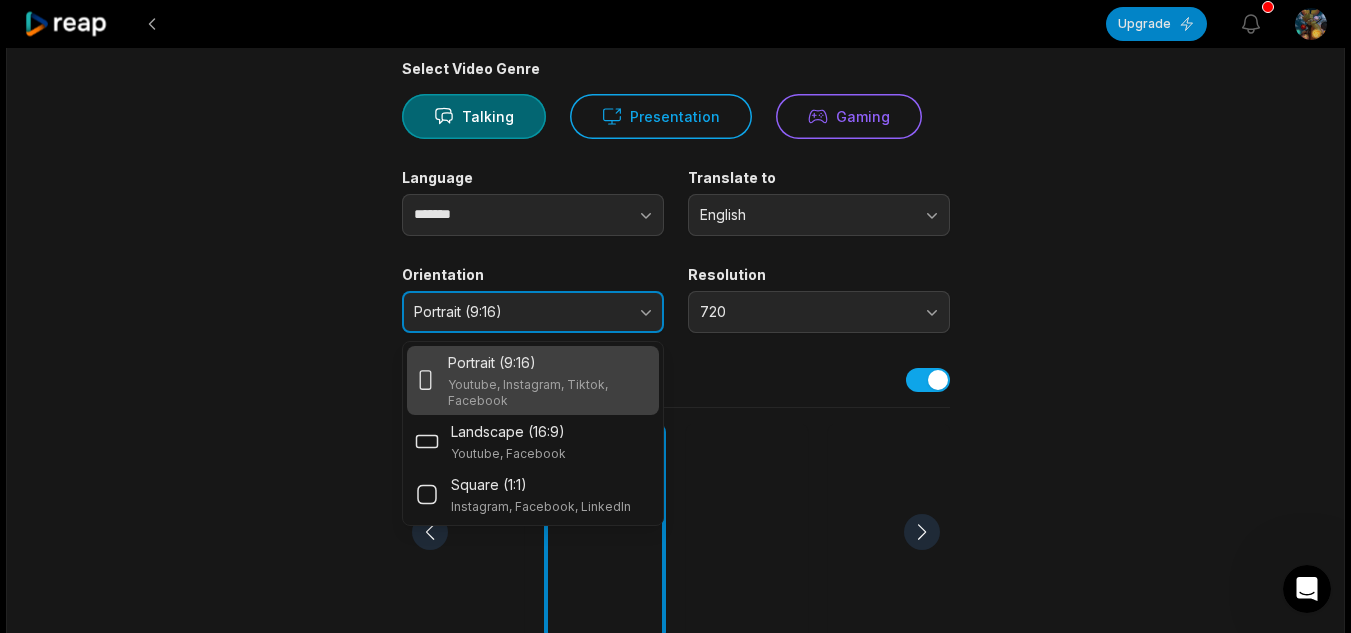 click on "Portrait (9:16)" at bounding box center [533, 312] 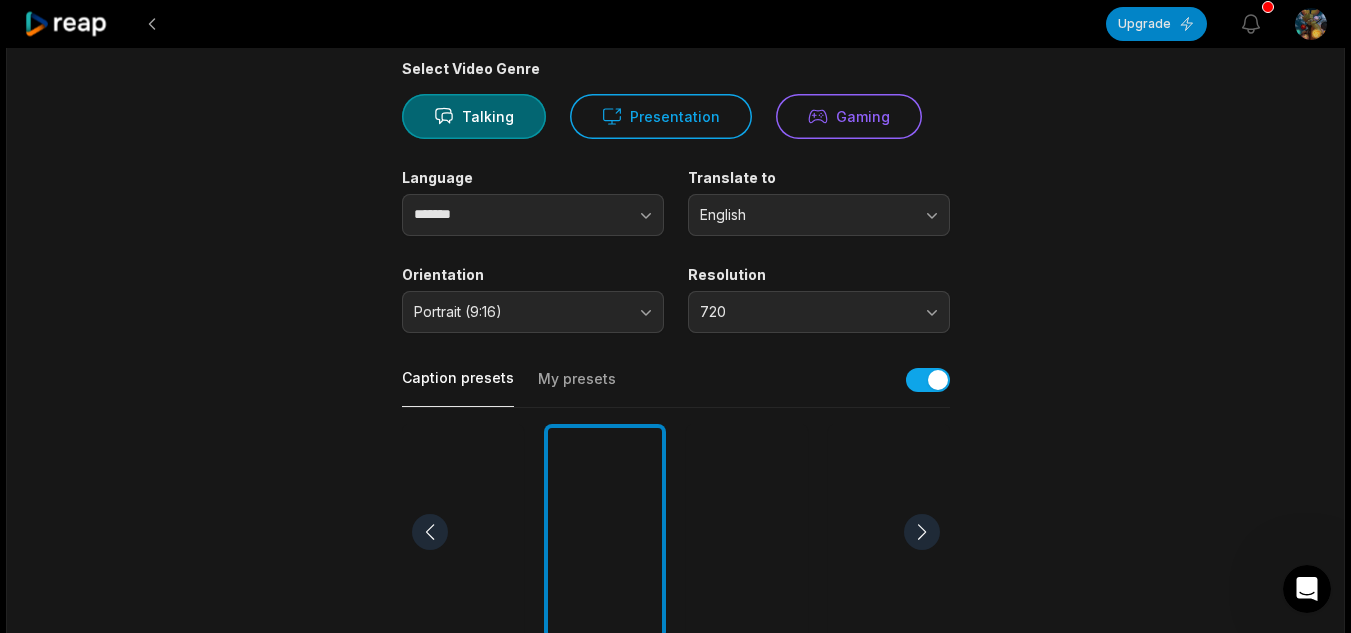 drag, startPoint x: 1226, startPoint y: 464, endPoint x: 1134, endPoint y: 565, distance: 136.6199 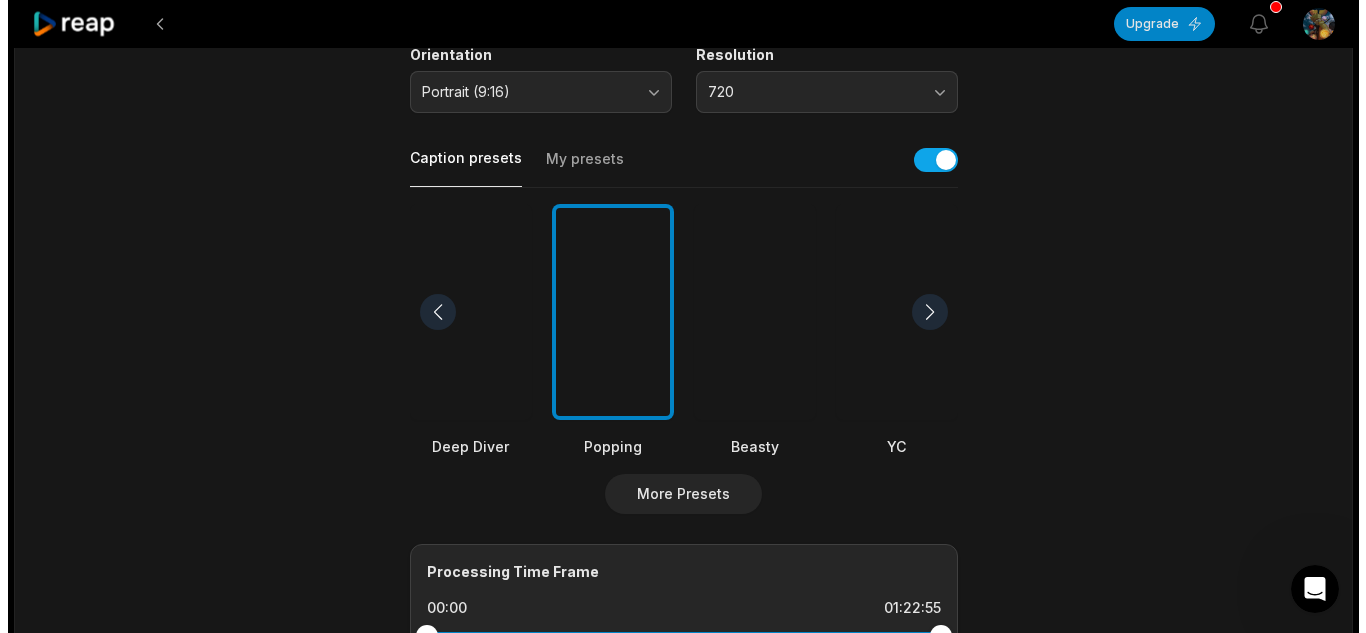 scroll, scrollTop: 0, scrollLeft: 0, axis: both 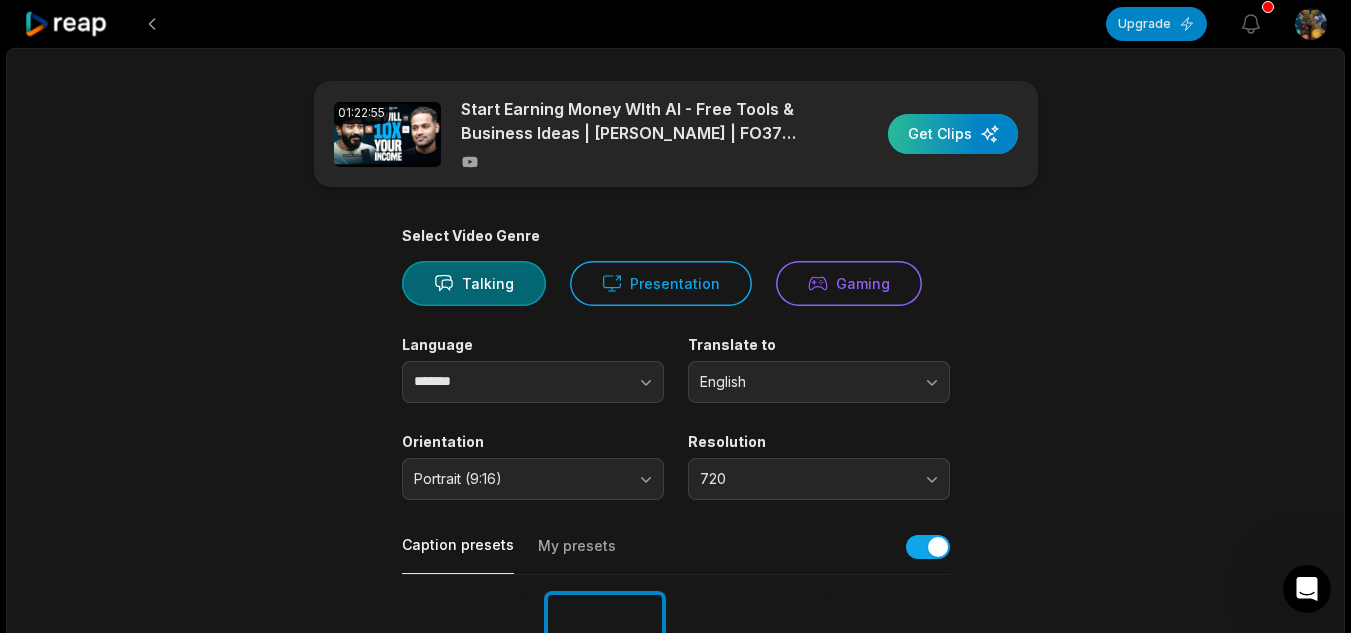click at bounding box center (953, 134) 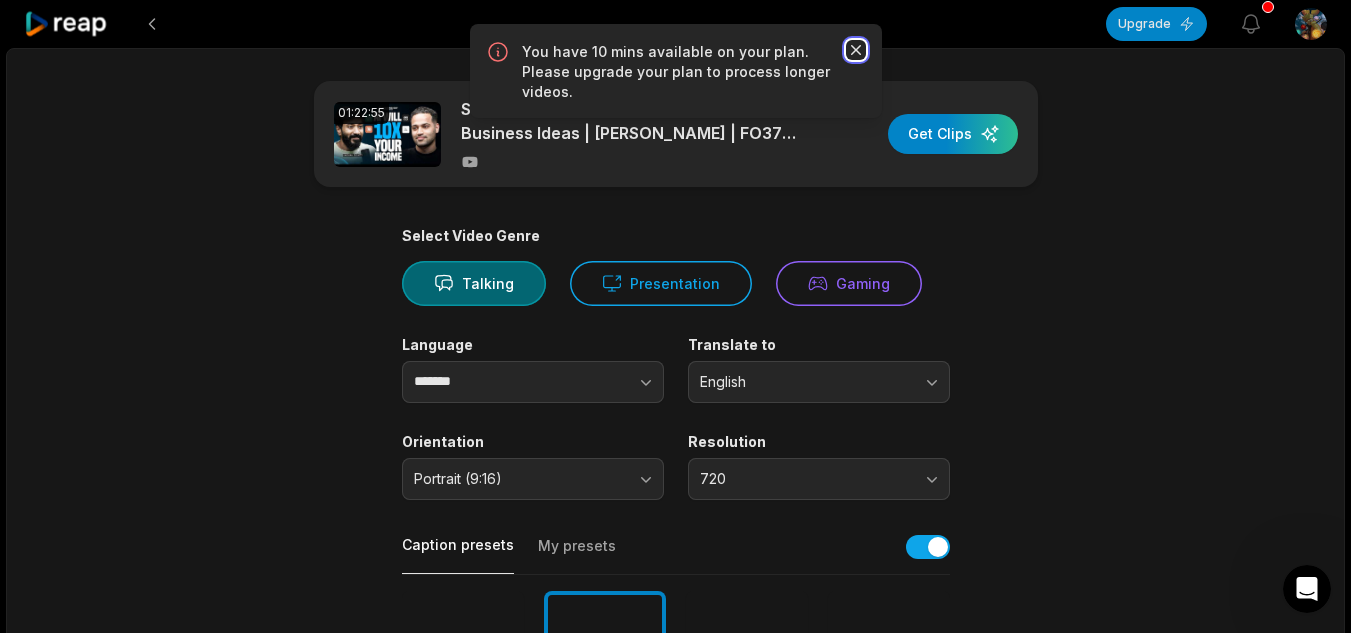 click 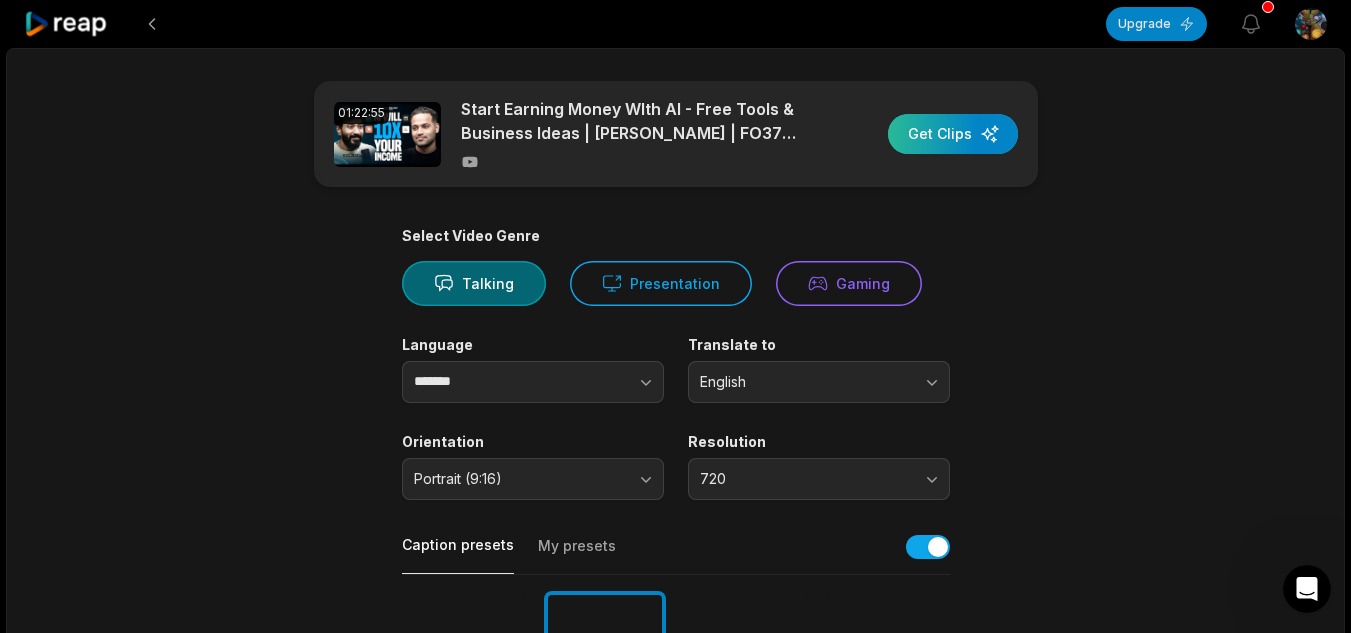 click at bounding box center [953, 134] 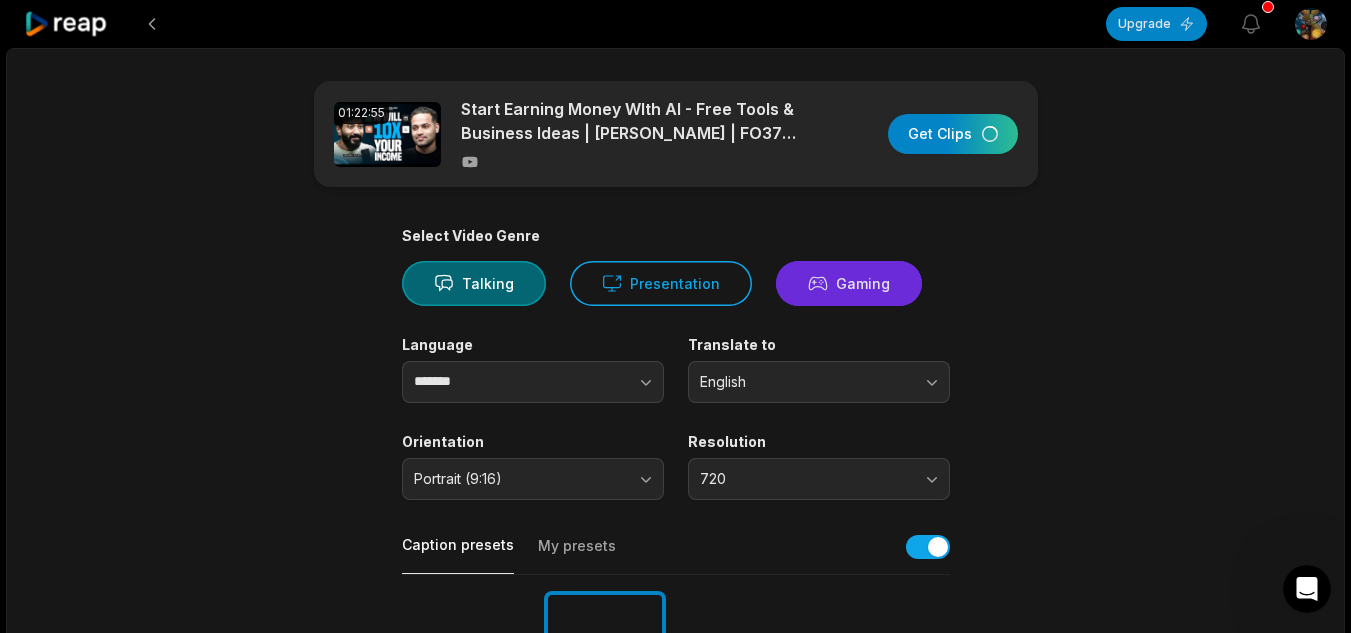 click on "Gaming" at bounding box center (849, 283) 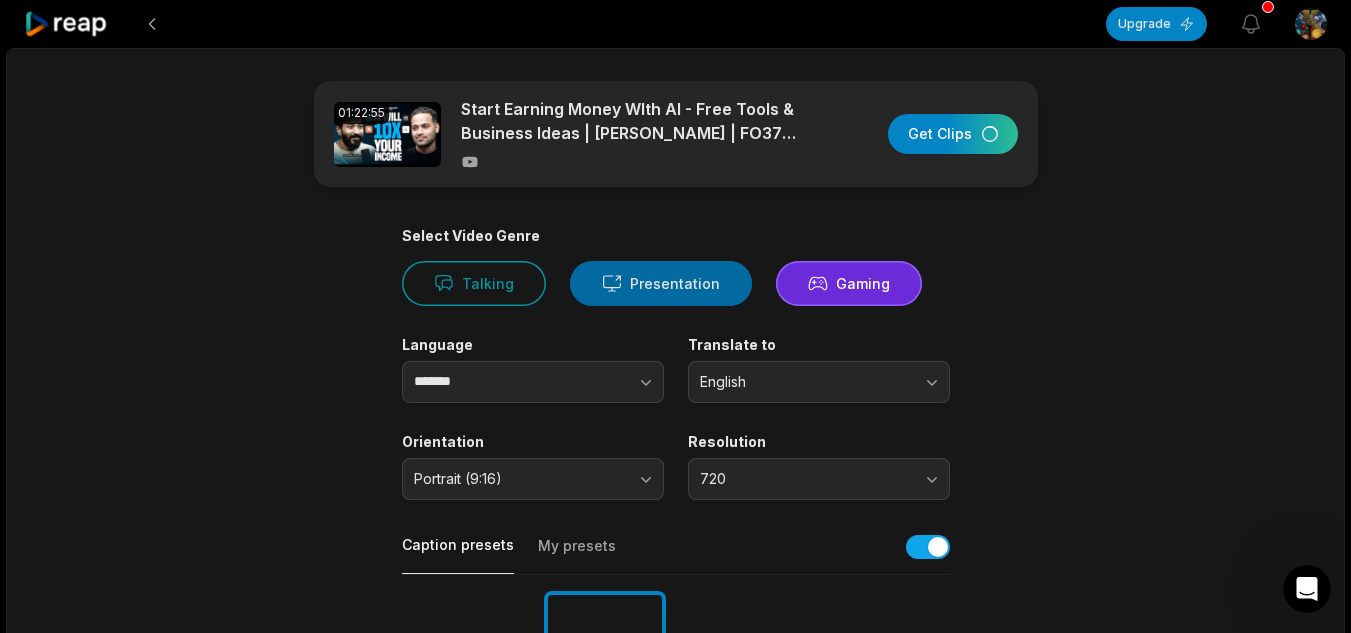 click on "Presentation" at bounding box center (661, 283) 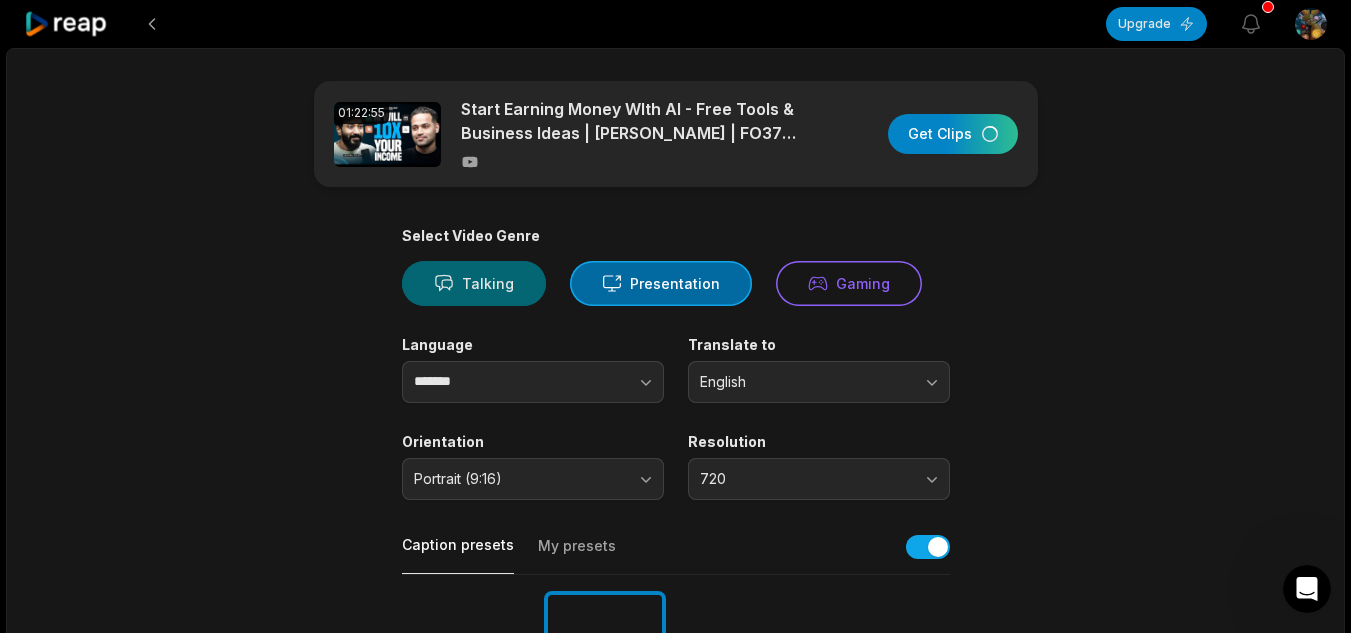 click on "Talking" at bounding box center [474, 283] 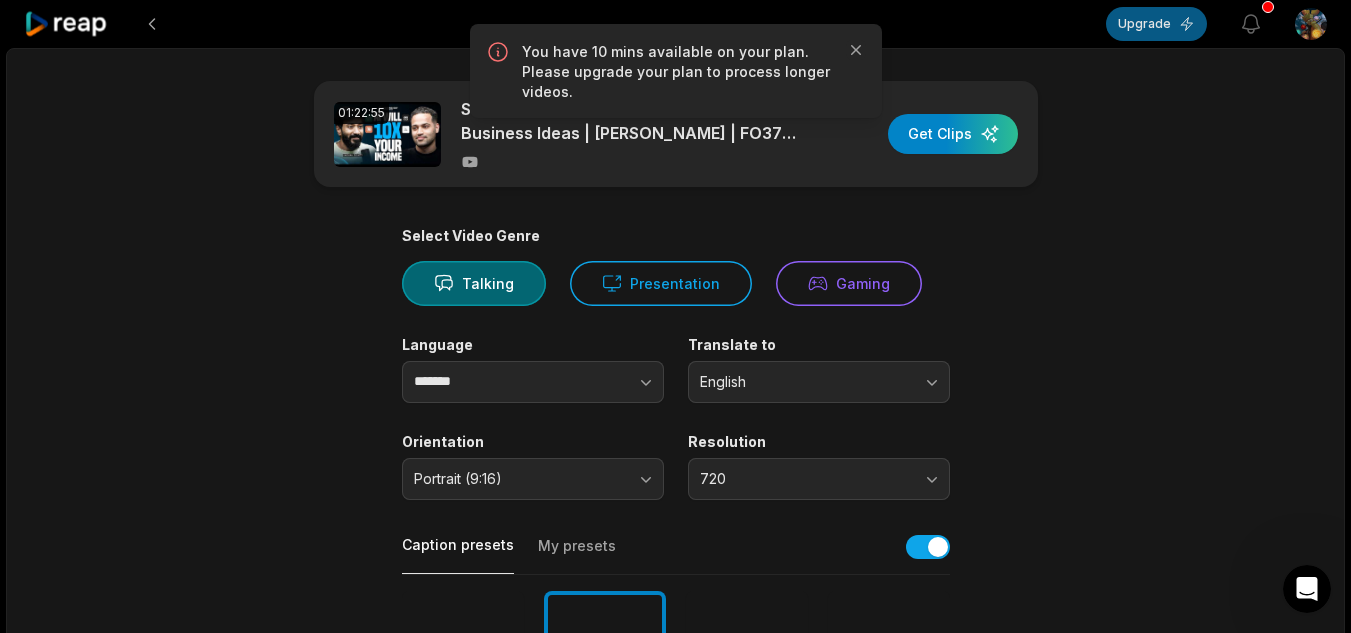 click on "Upgrade" at bounding box center [1156, 24] 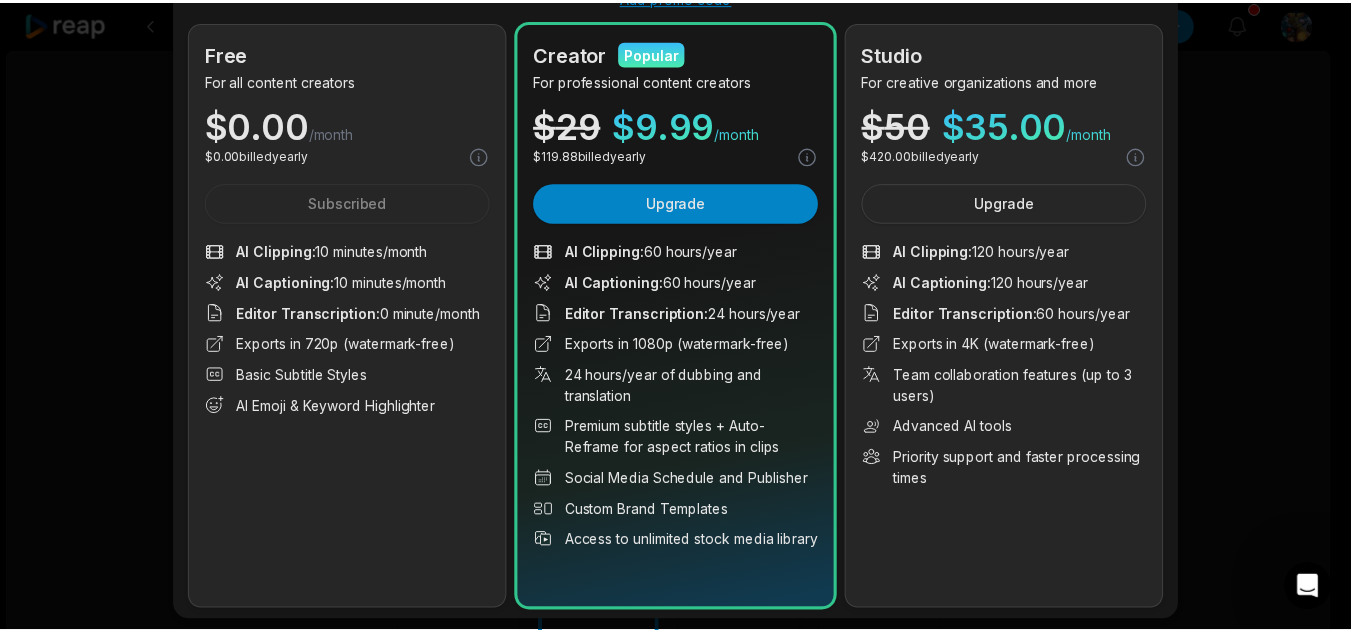 scroll, scrollTop: 0, scrollLeft: 0, axis: both 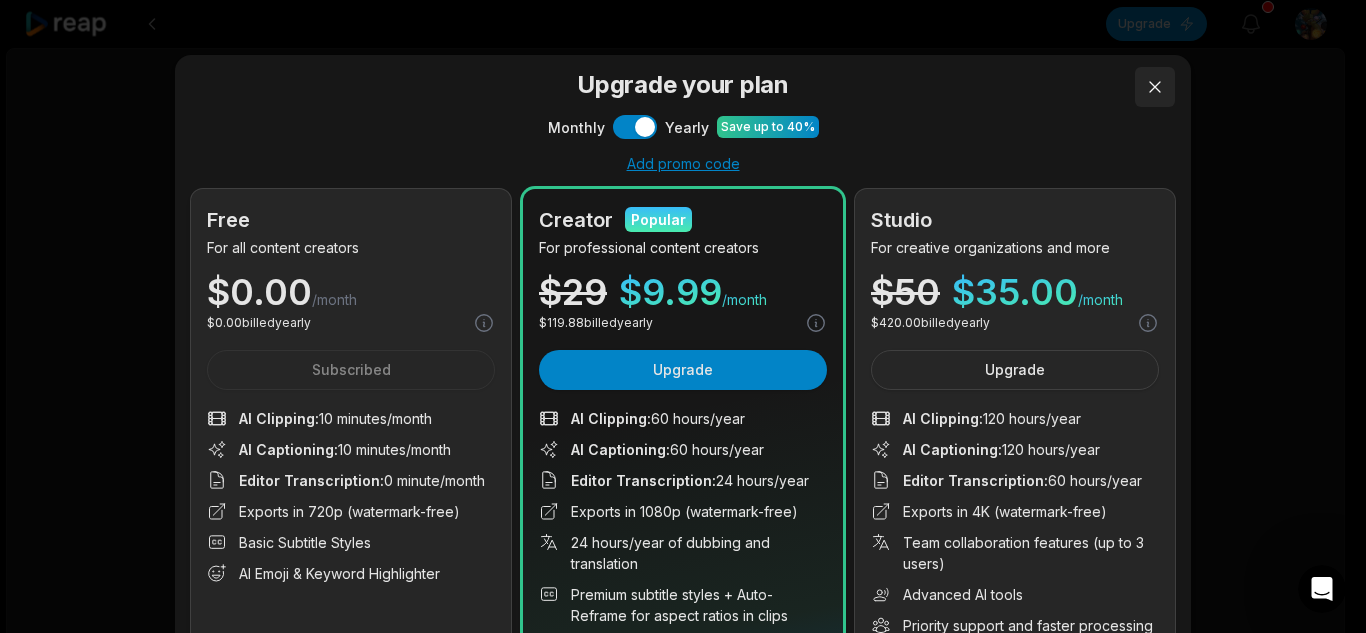 click at bounding box center [1155, 87] 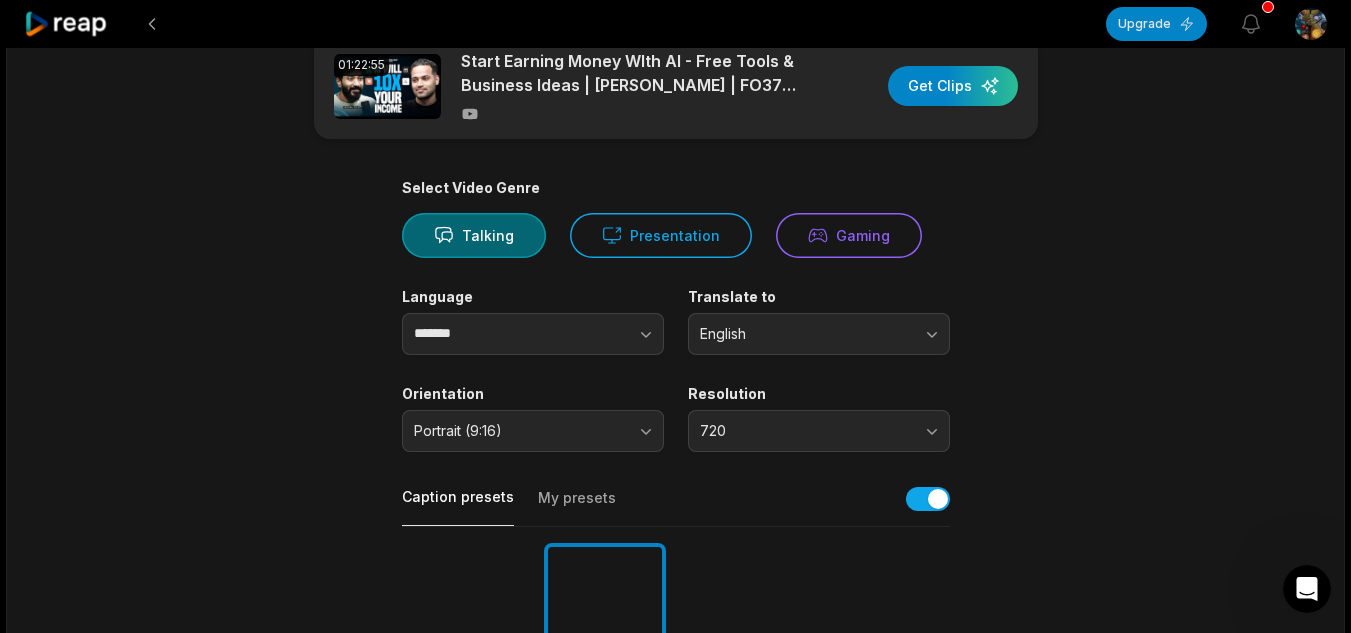 scroll, scrollTop: 0, scrollLeft: 0, axis: both 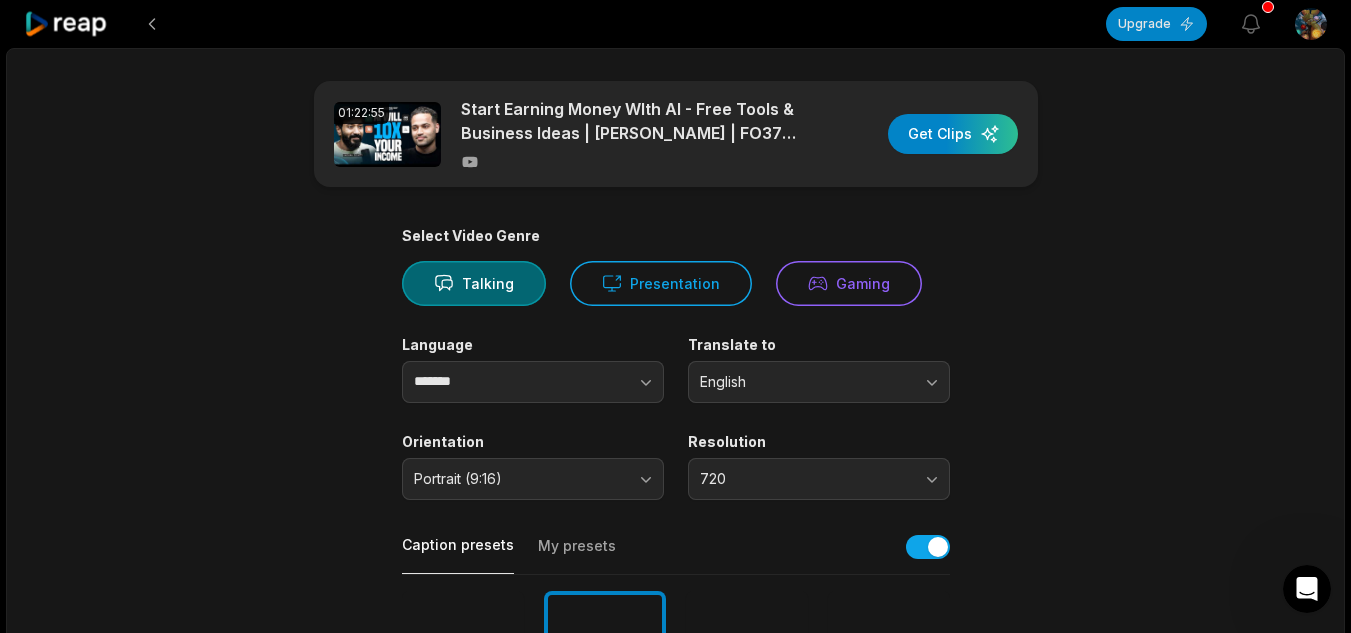 click at bounding box center (387, 134) 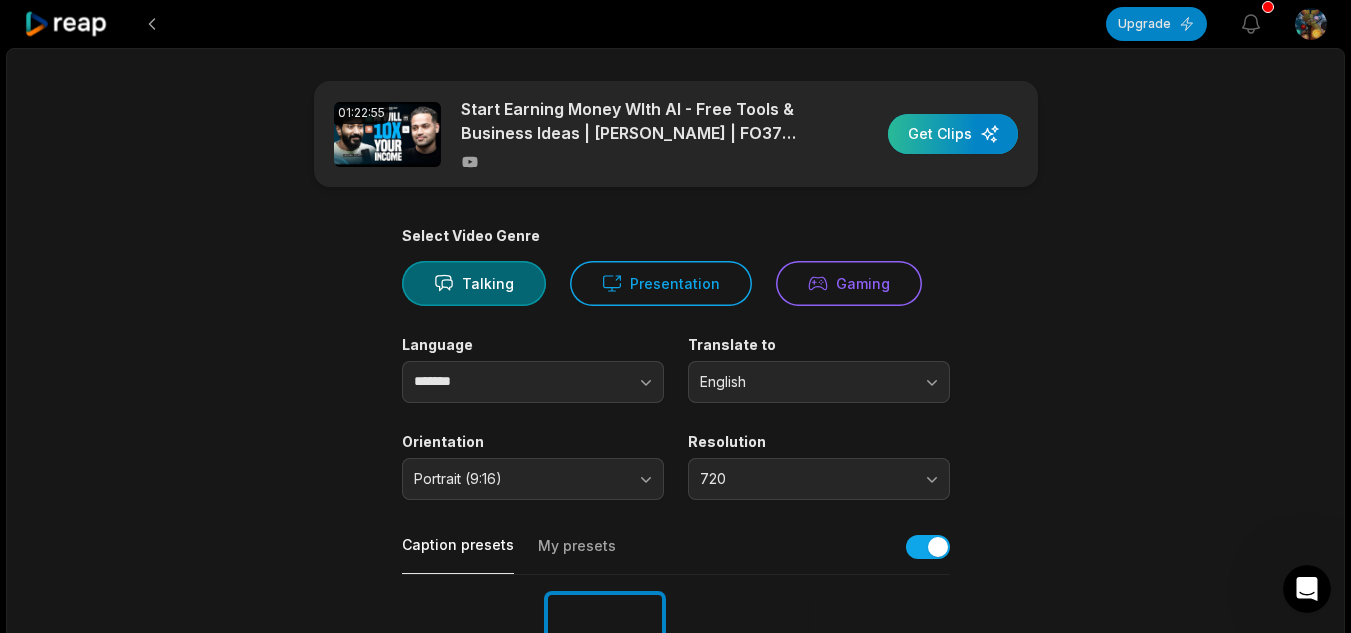 click at bounding box center (953, 134) 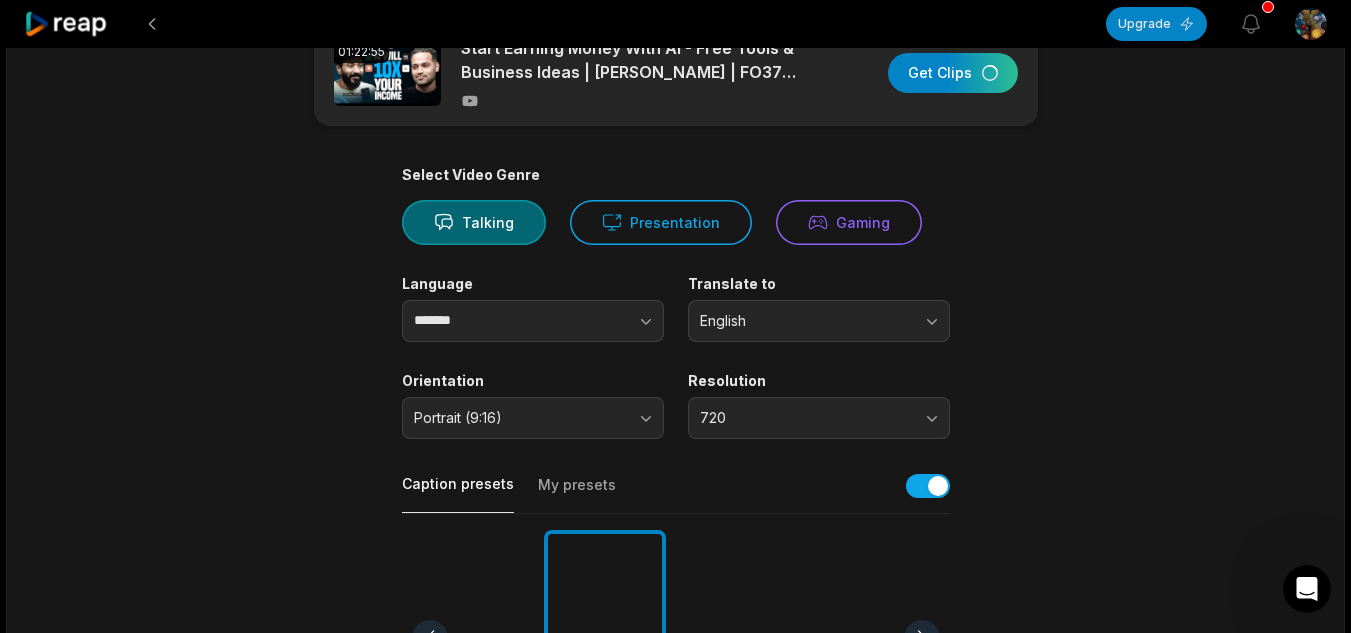 scroll, scrollTop: 0, scrollLeft: 0, axis: both 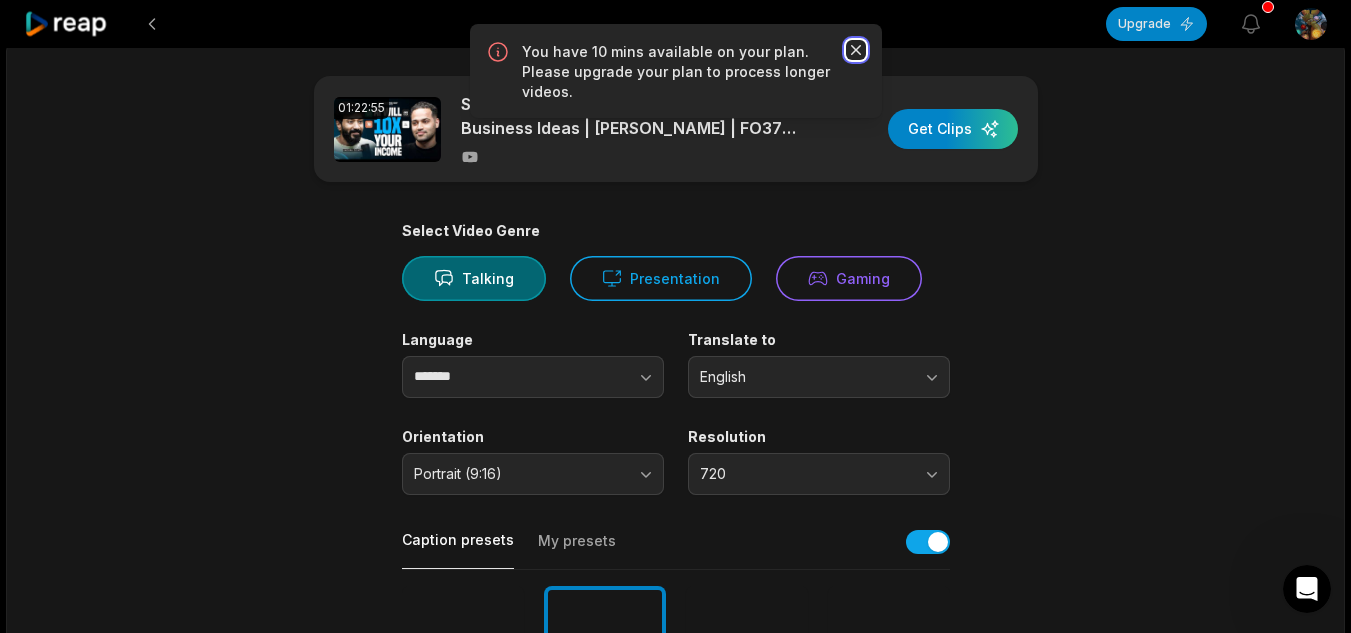 click 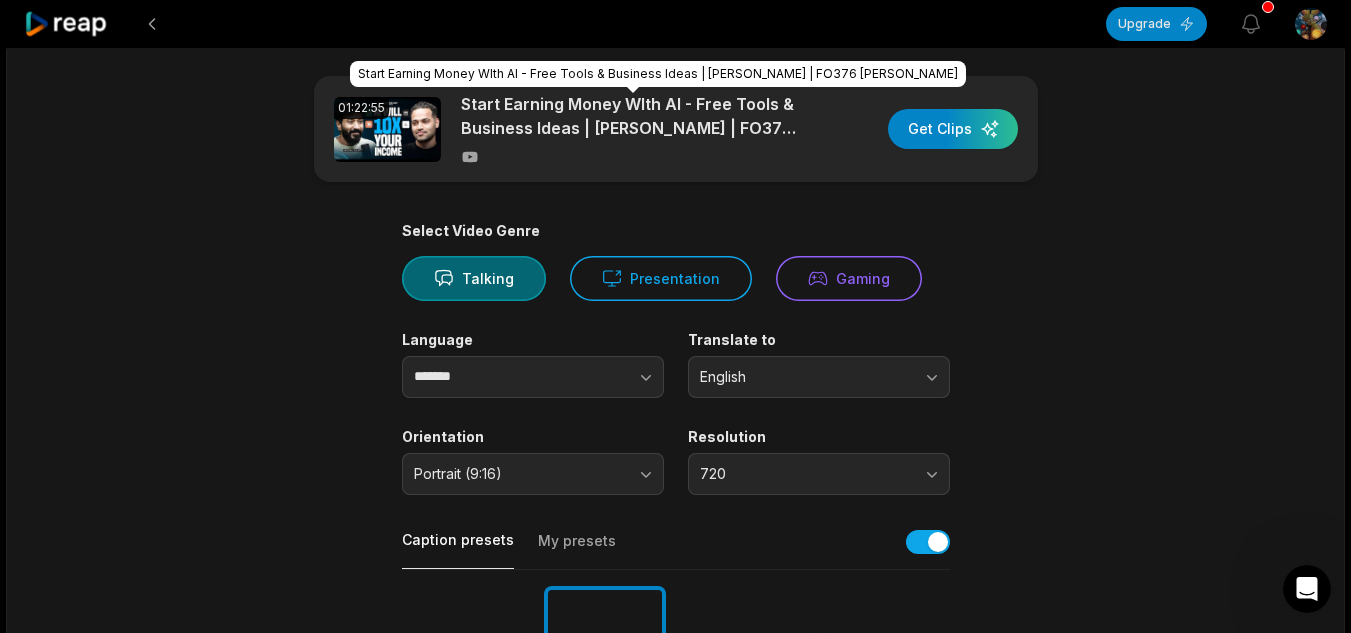 click on "Start Earning Money WIth AI - Free Tools & Business Ideas | Vaibhav Sisinty | FO376 Raj Shamani" at bounding box center [633, 116] 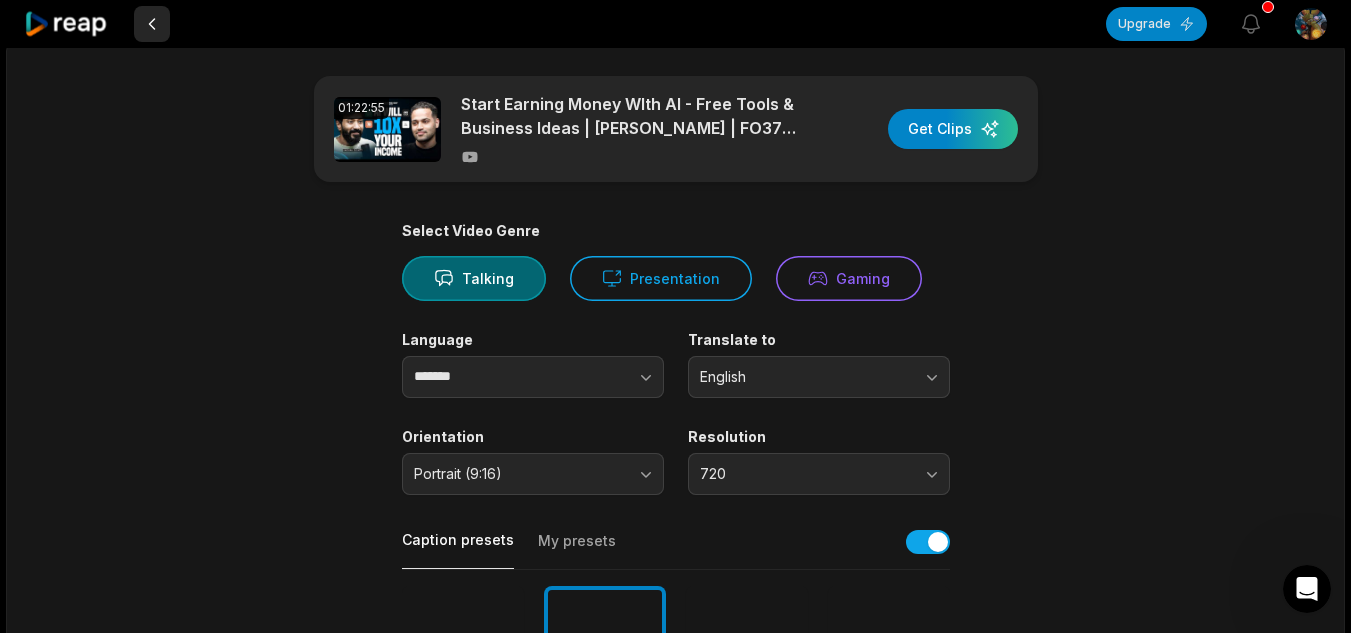 click at bounding box center (152, 24) 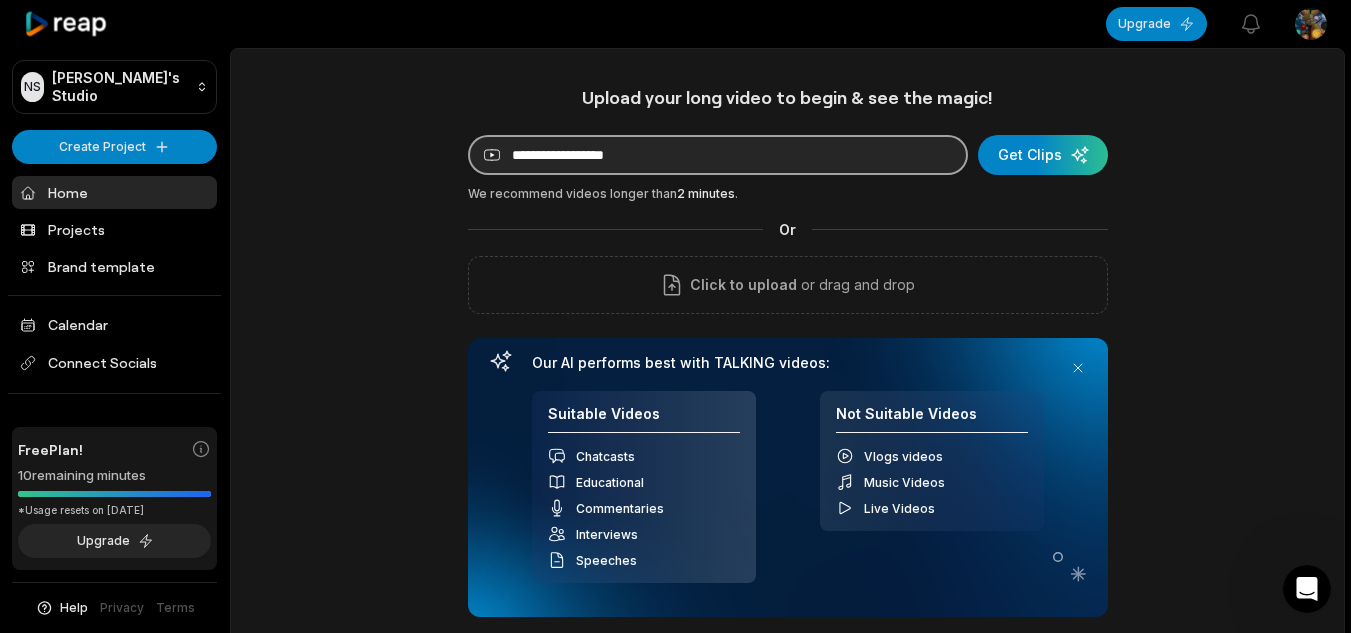 click at bounding box center (718, 155) 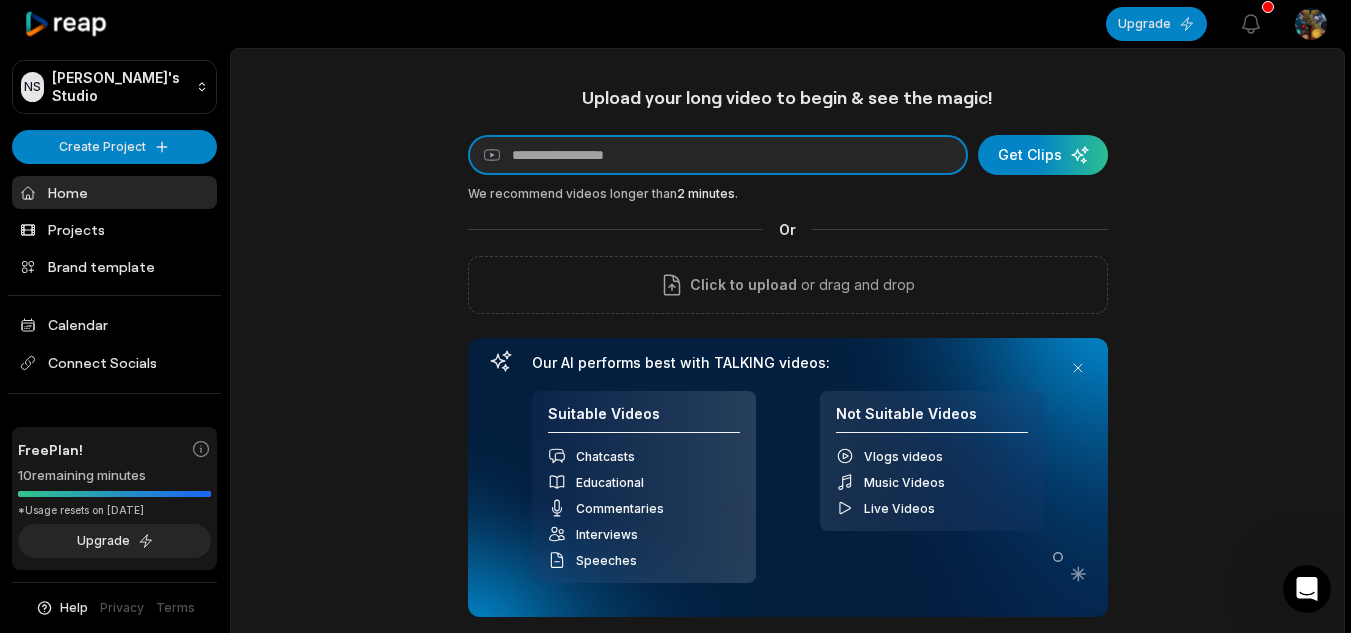 paste on "**********" 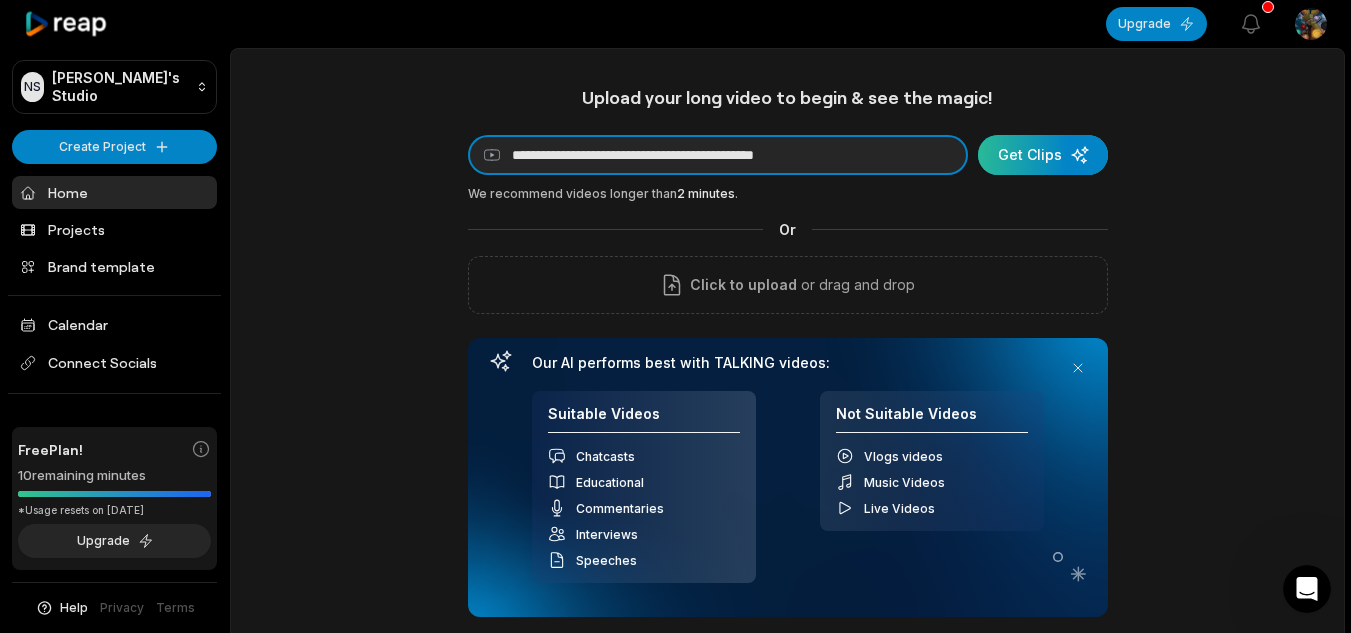 type on "**********" 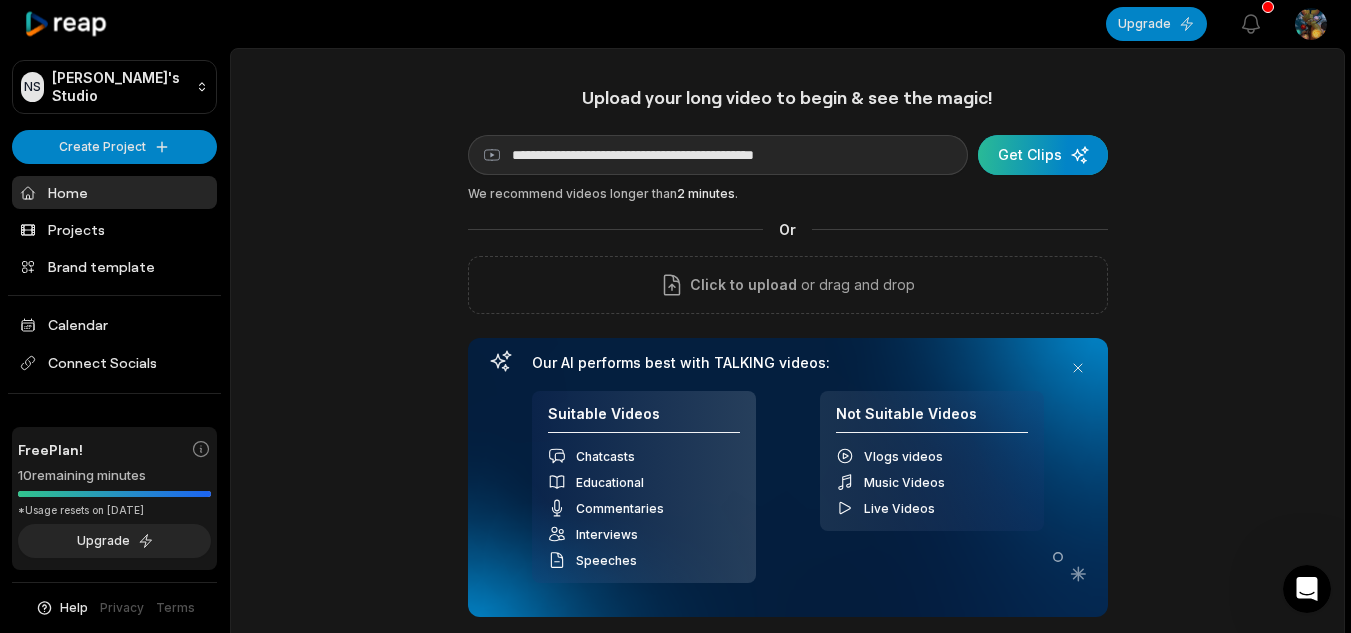 click at bounding box center [1043, 155] 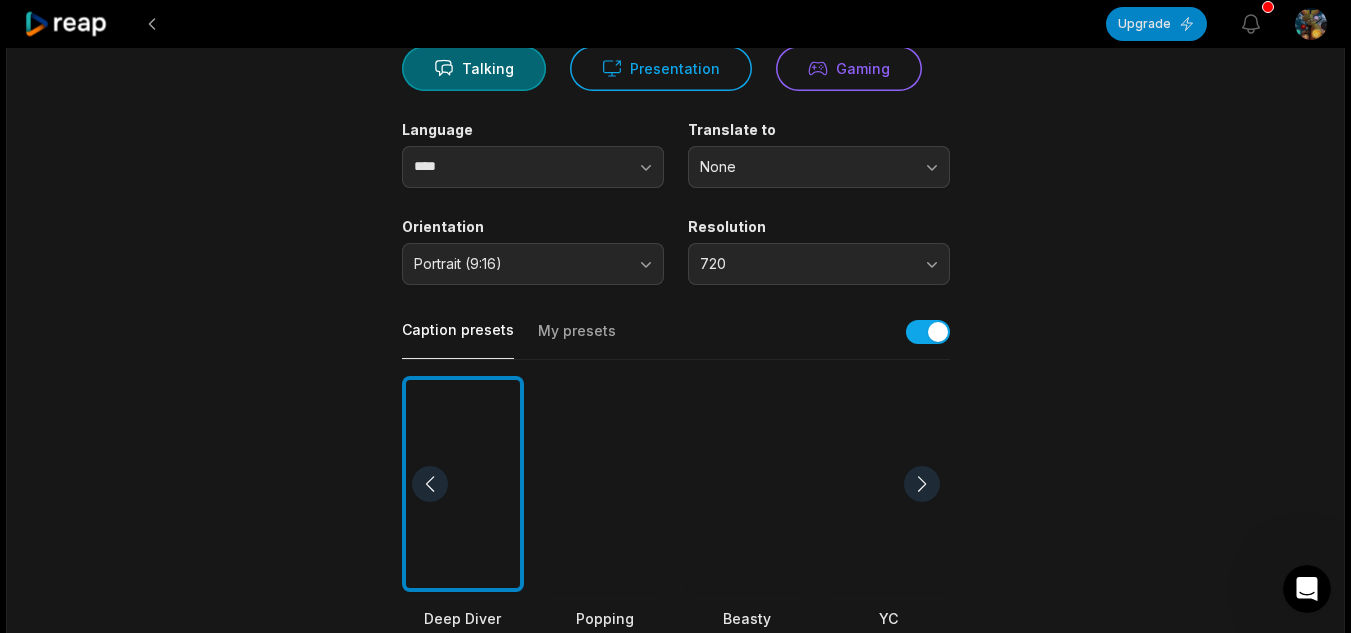 scroll, scrollTop: 167, scrollLeft: 0, axis: vertical 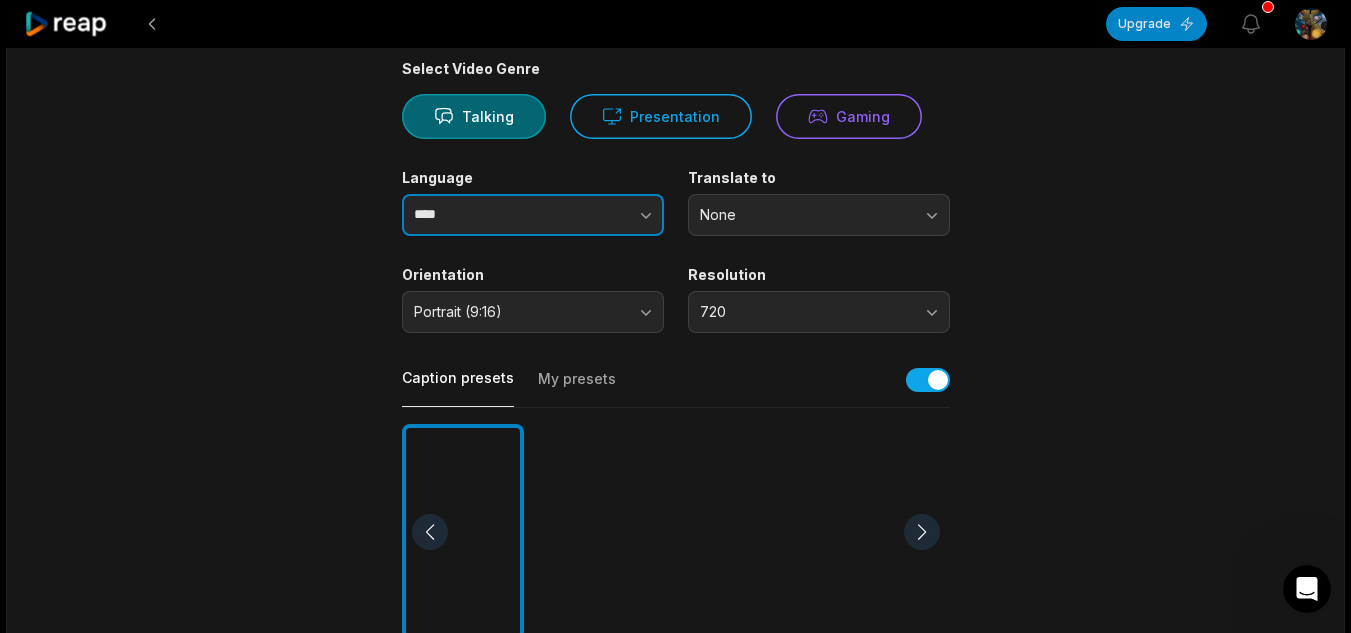 click at bounding box center (606, 215) 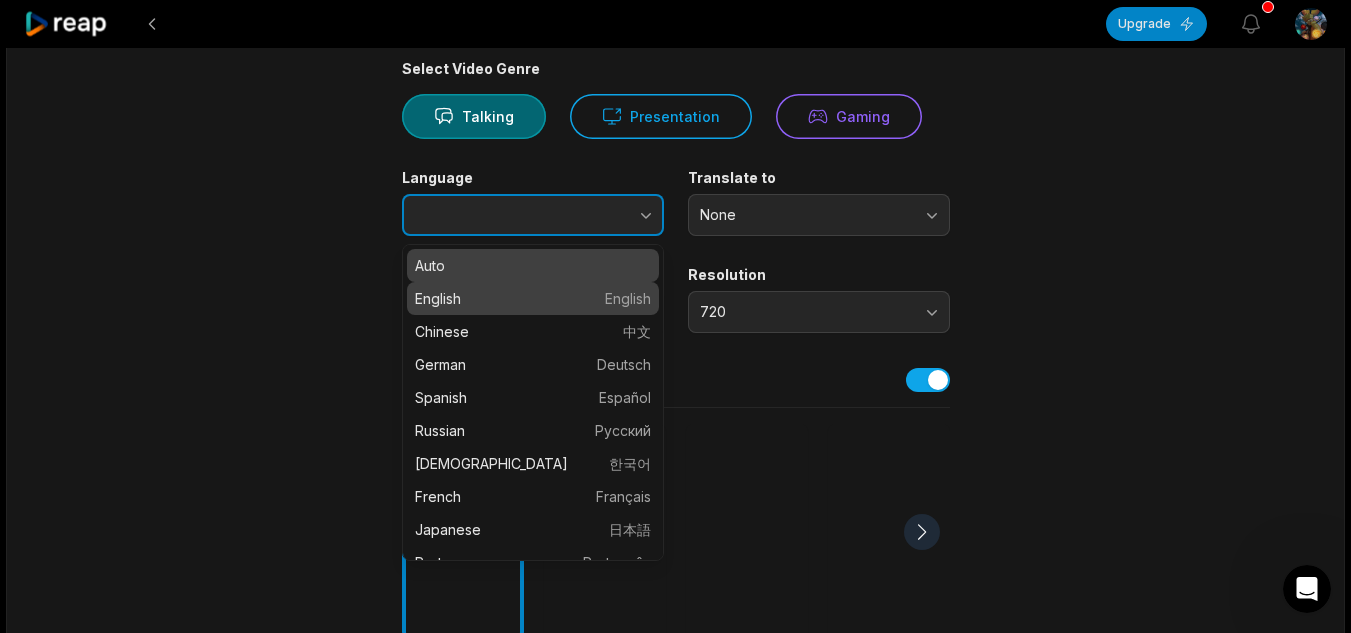 type on "*******" 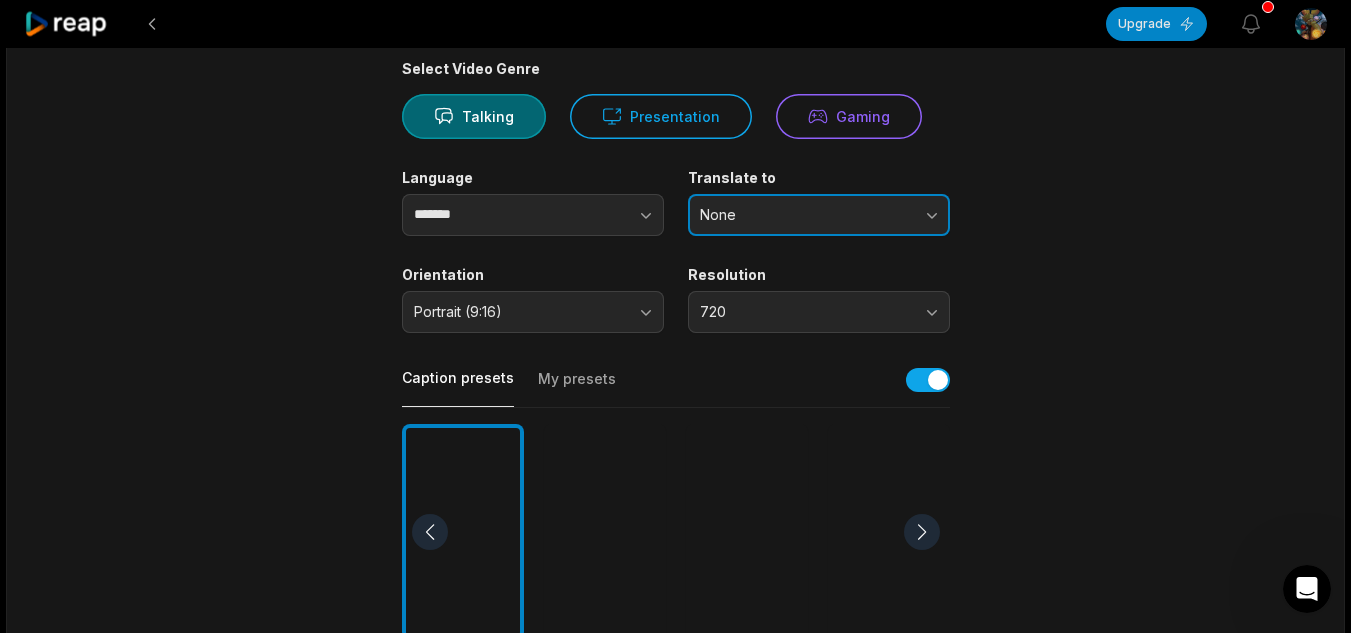 click on "None" at bounding box center (805, 215) 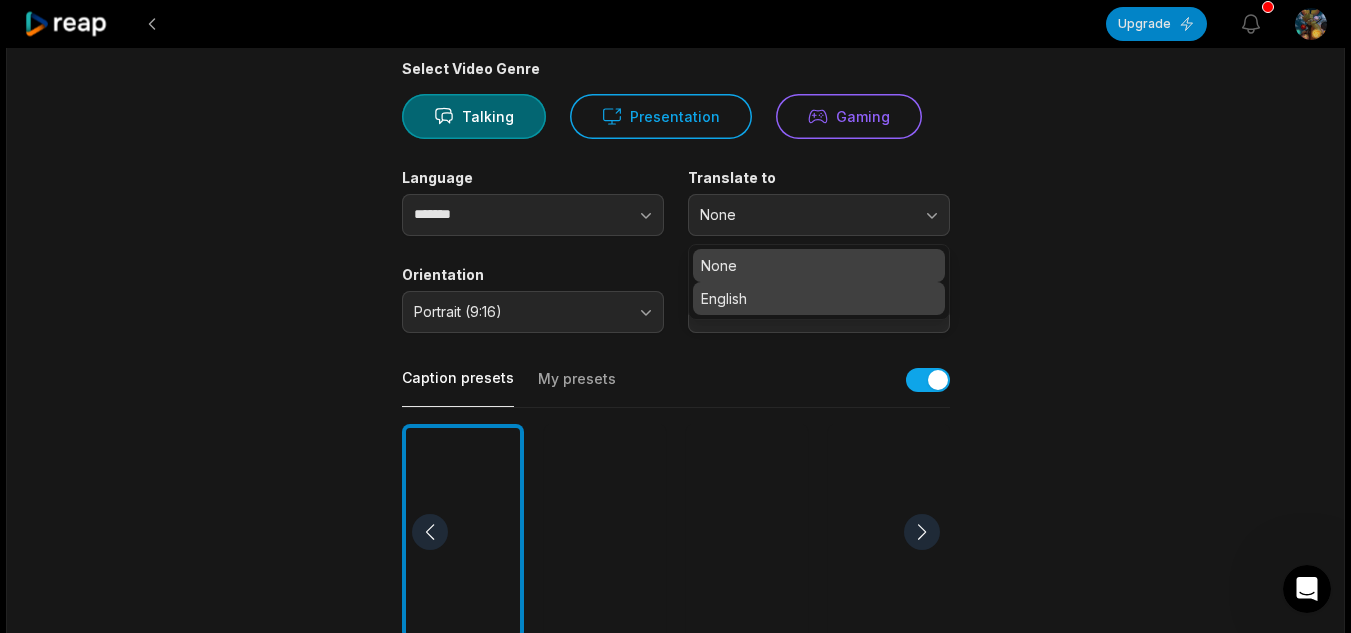 click on "English" at bounding box center [819, 298] 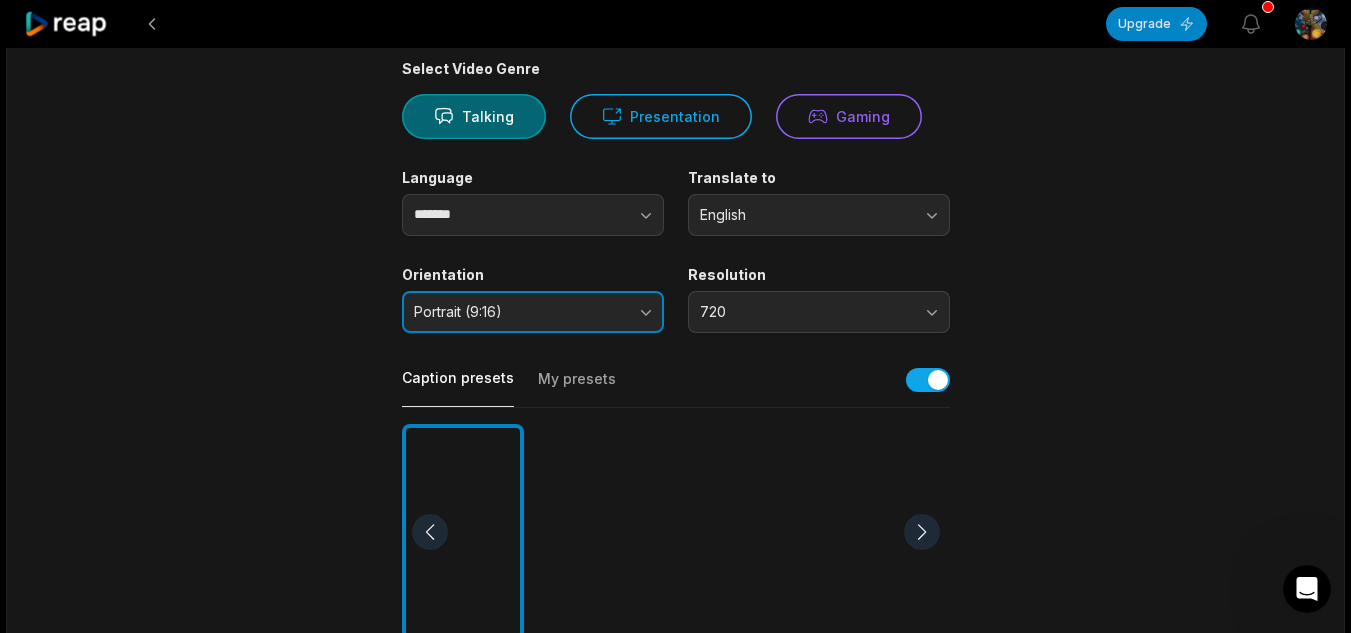 click on "Portrait (9:16)" at bounding box center (533, 312) 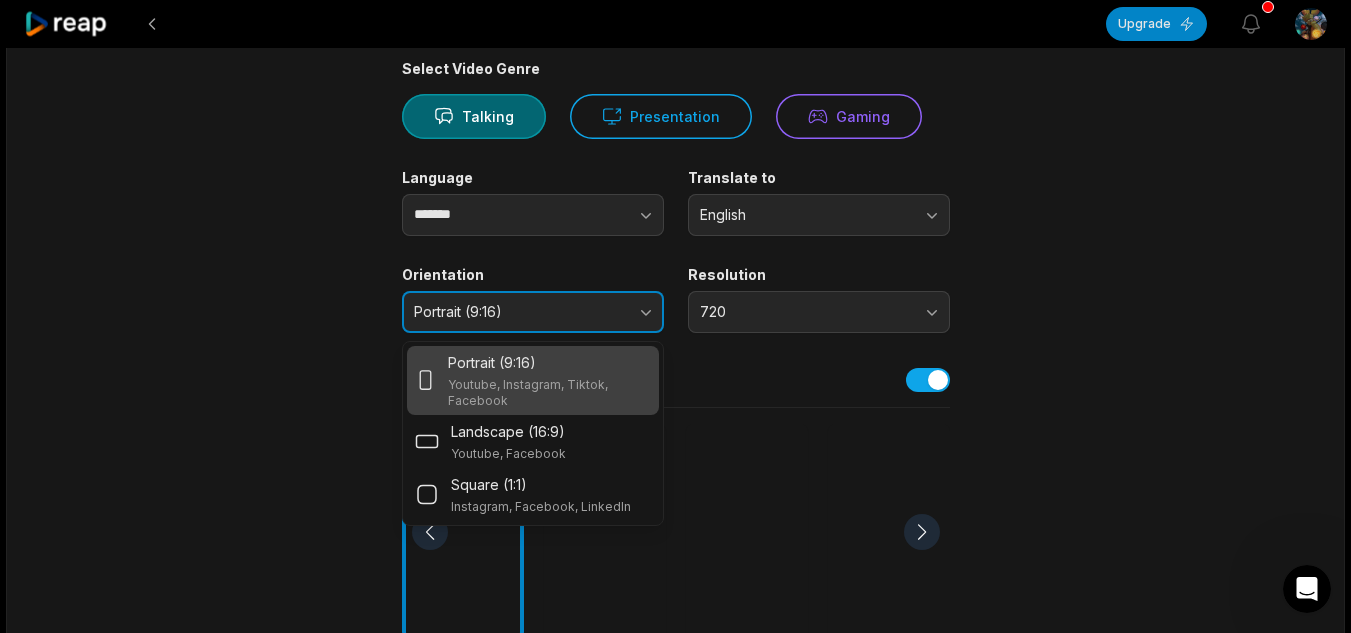 click on "Portrait (9:16)" at bounding box center [533, 312] 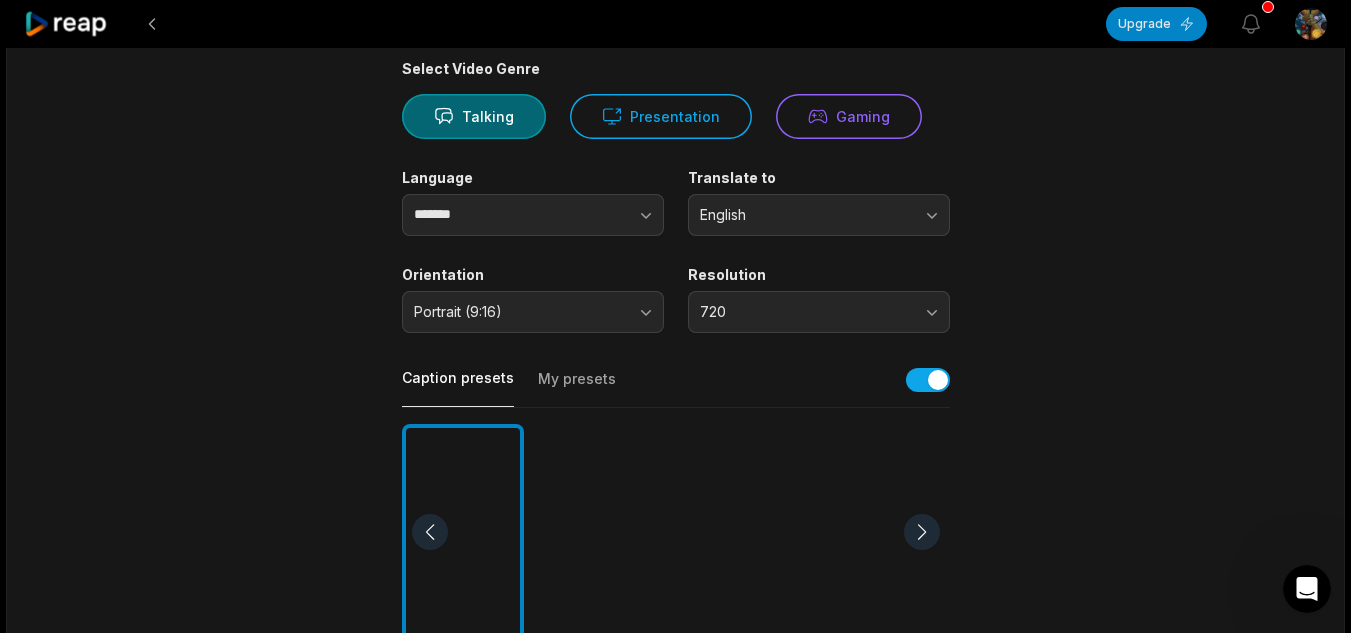 click at bounding box center [605, 532] 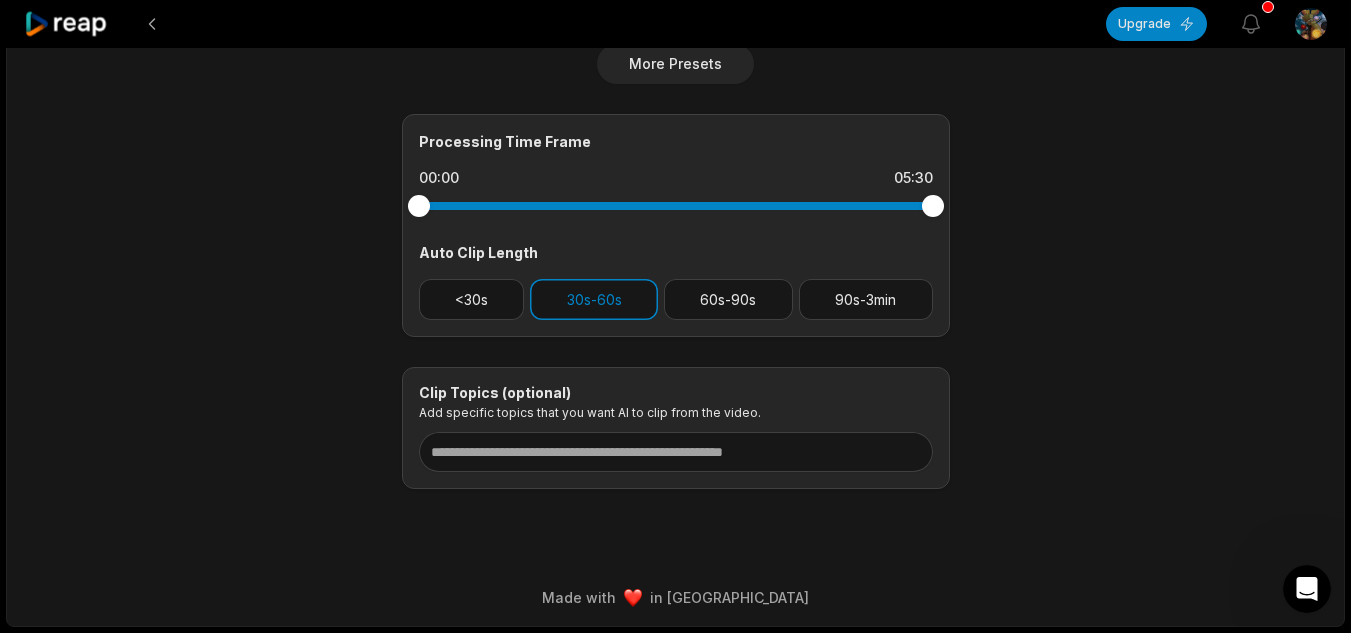 scroll, scrollTop: 0, scrollLeft: 0, axis: both 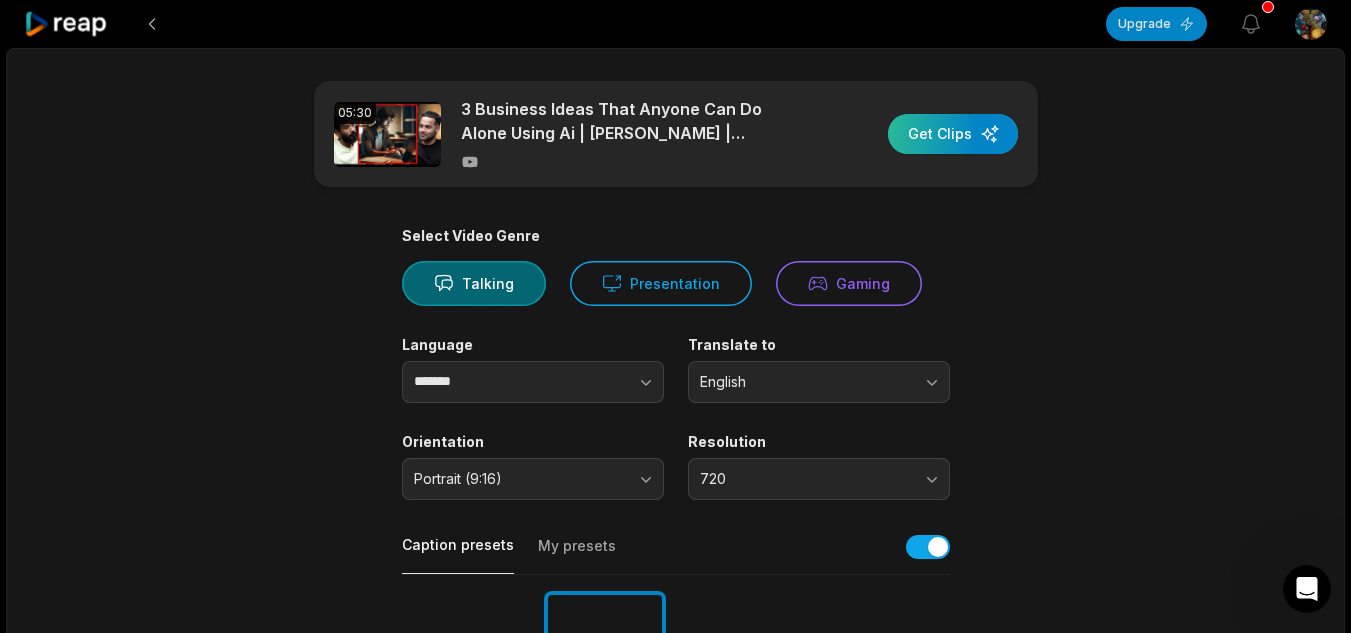 click at bounding box center [953, 134] 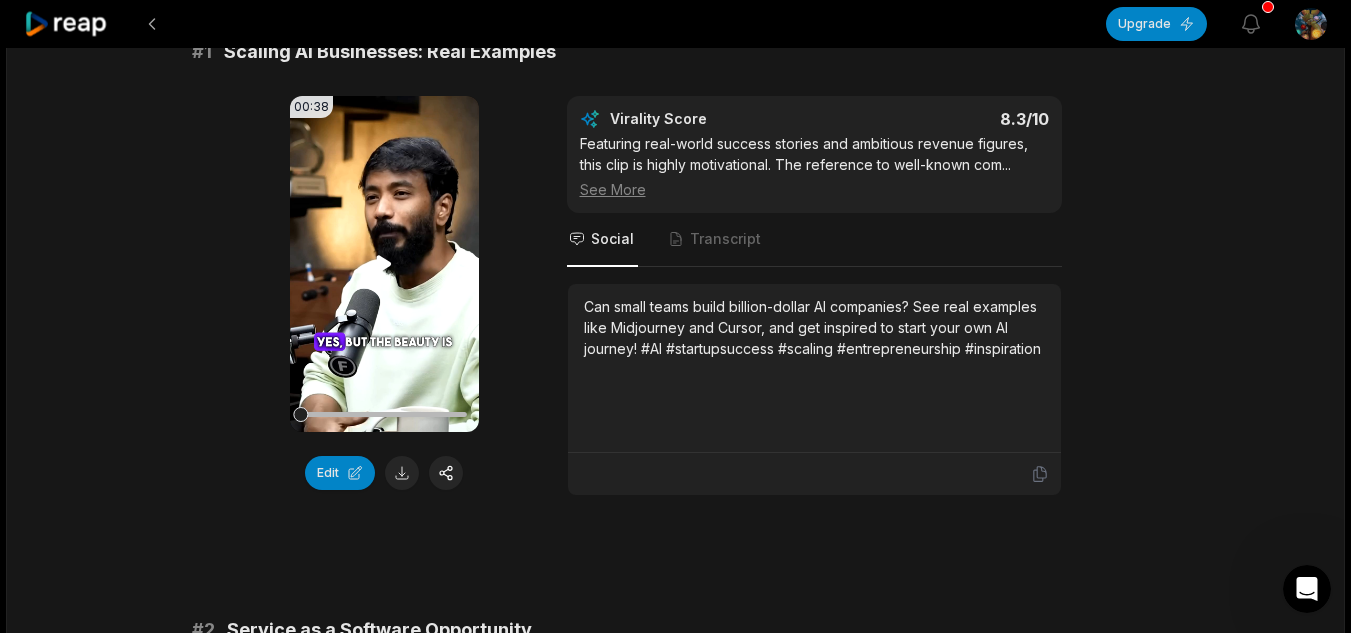 scroll, scrollTop: 167, scrollLeft: 0, axis: vertical 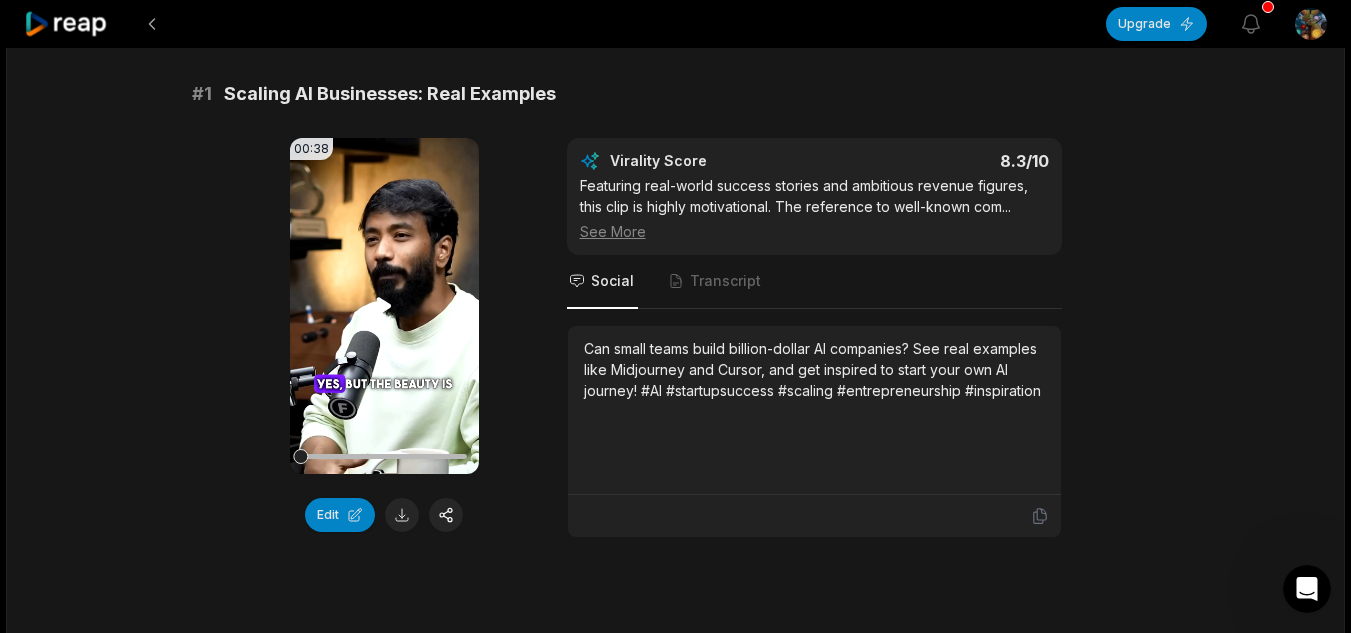 click on "Your browser does not support mp4 format." at bounding box center (384, 306) 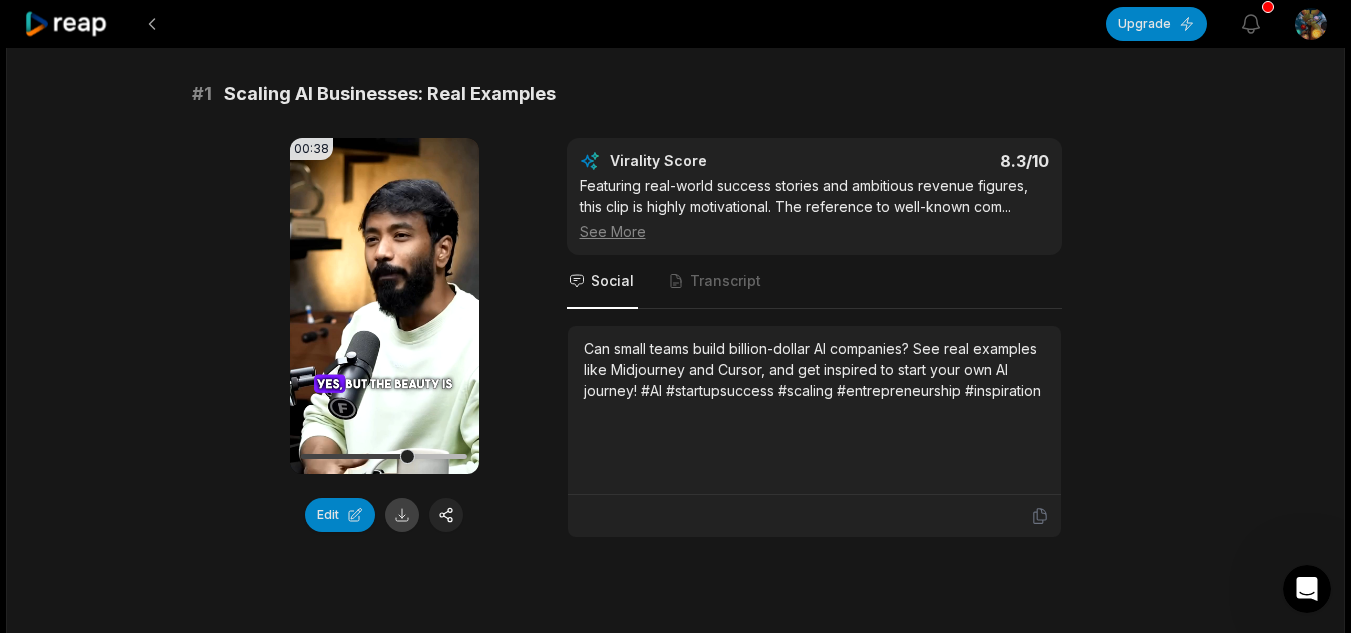 click at bounding box center (402, 515) 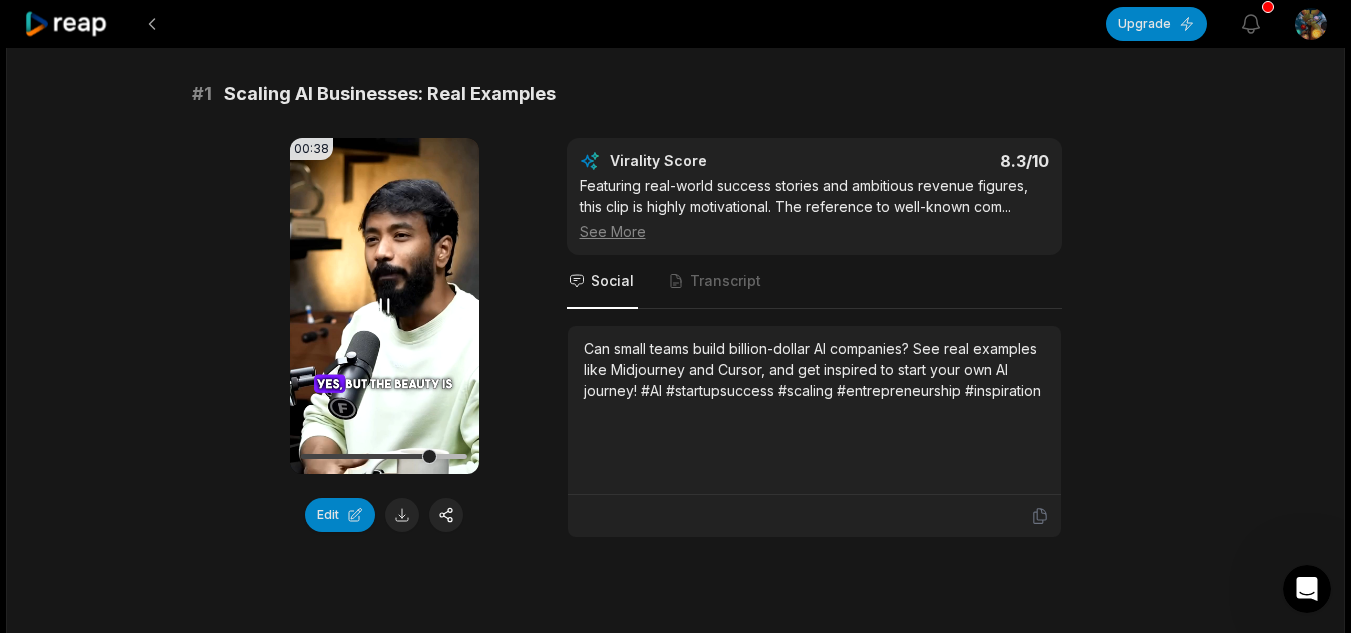 click on "Your browser does not support mp4 format." at bounding box center [384, 306] 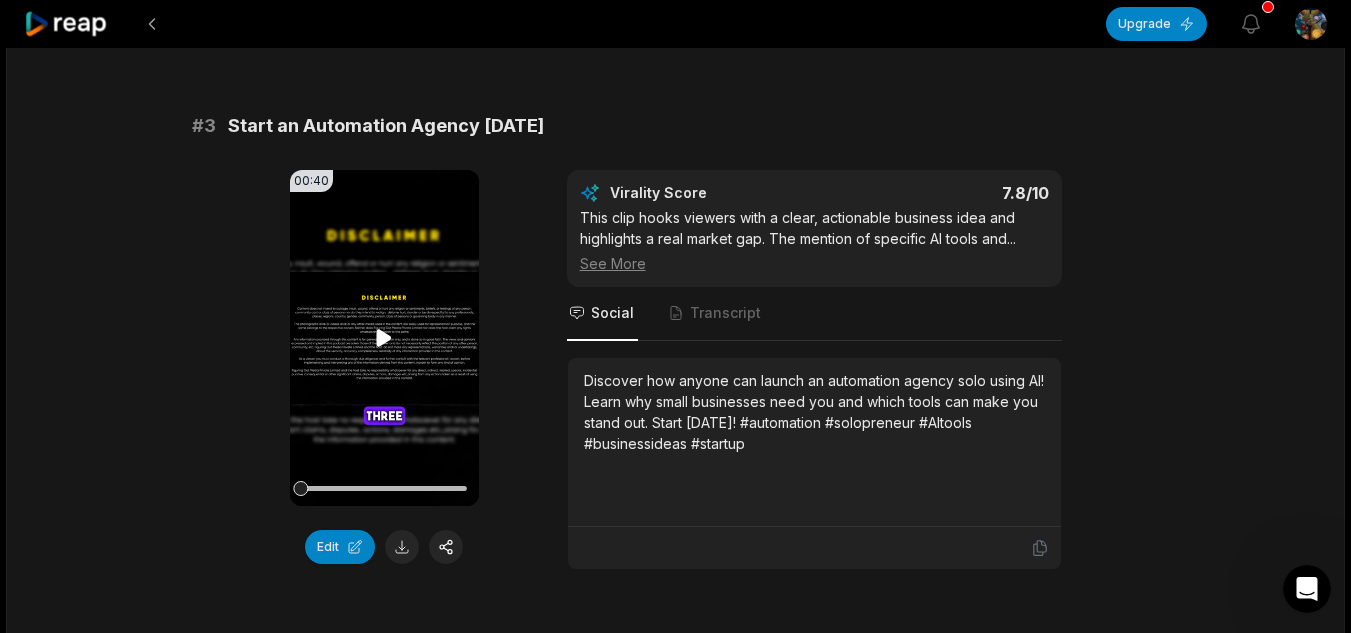 scroll, scrollTop: 1333, scrollLeft: 0, axis: vertical 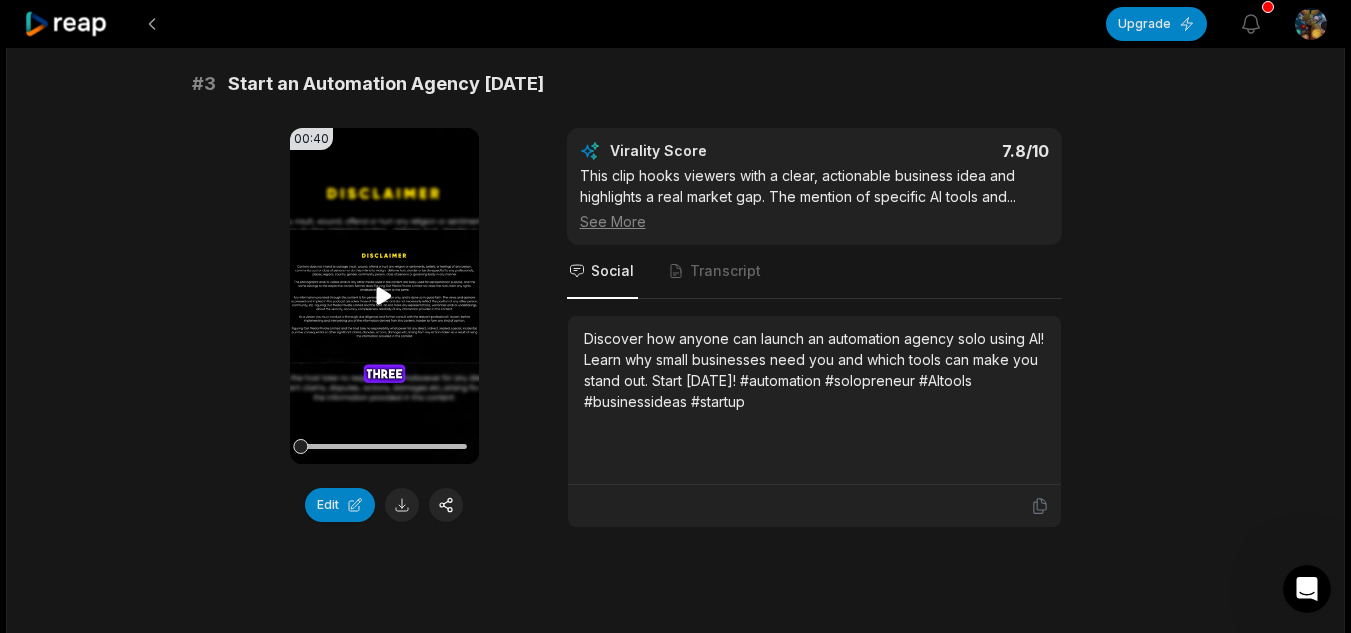click on "Your browser does not support mp4 format." at bounding box center (384, 296) 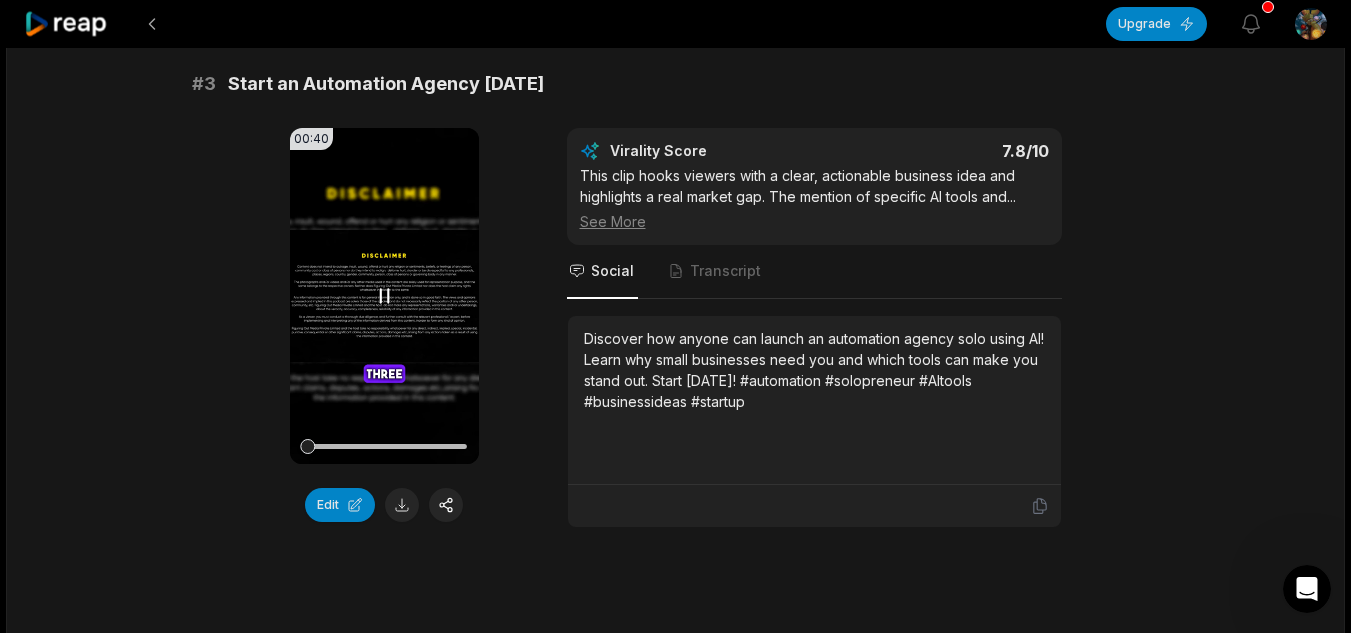 click at bounding box center (384, 446) 